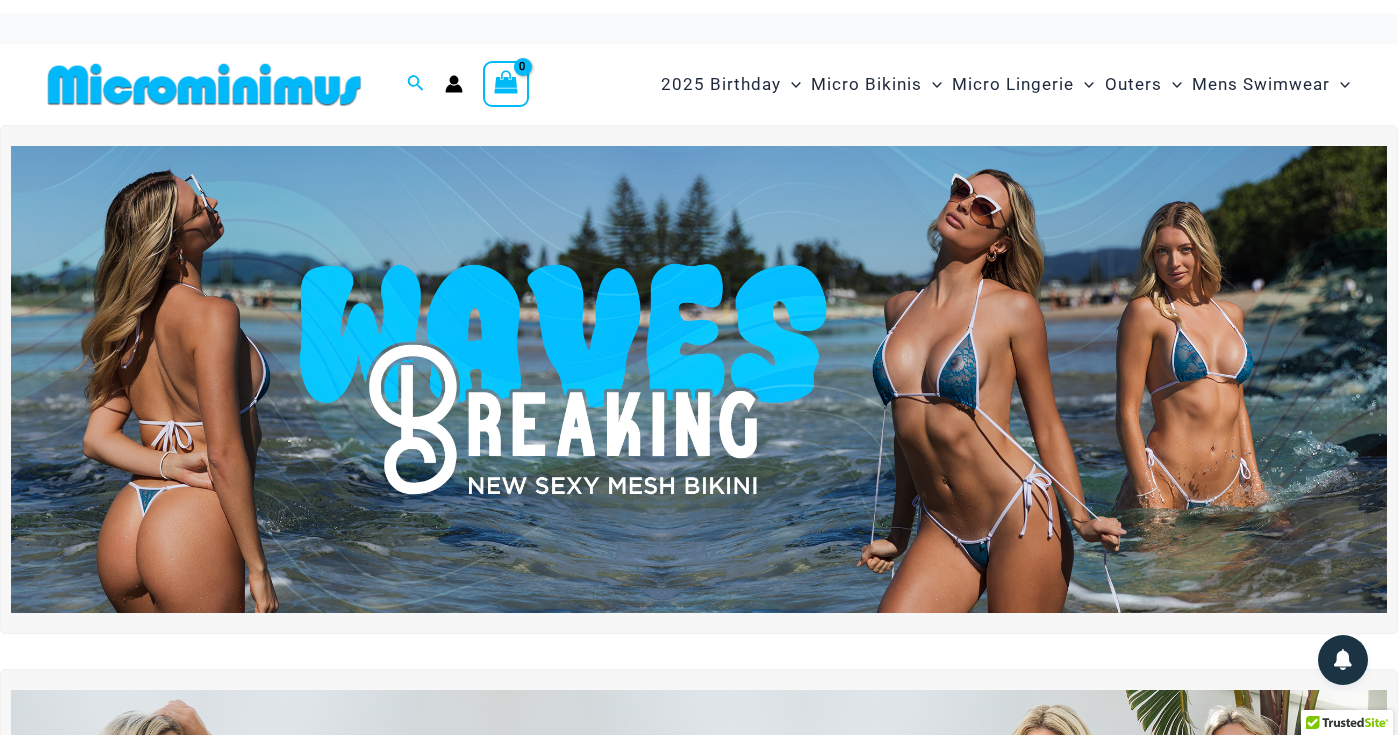 scroll, scrollTop: 0, scrollLeft: 0, axis: both 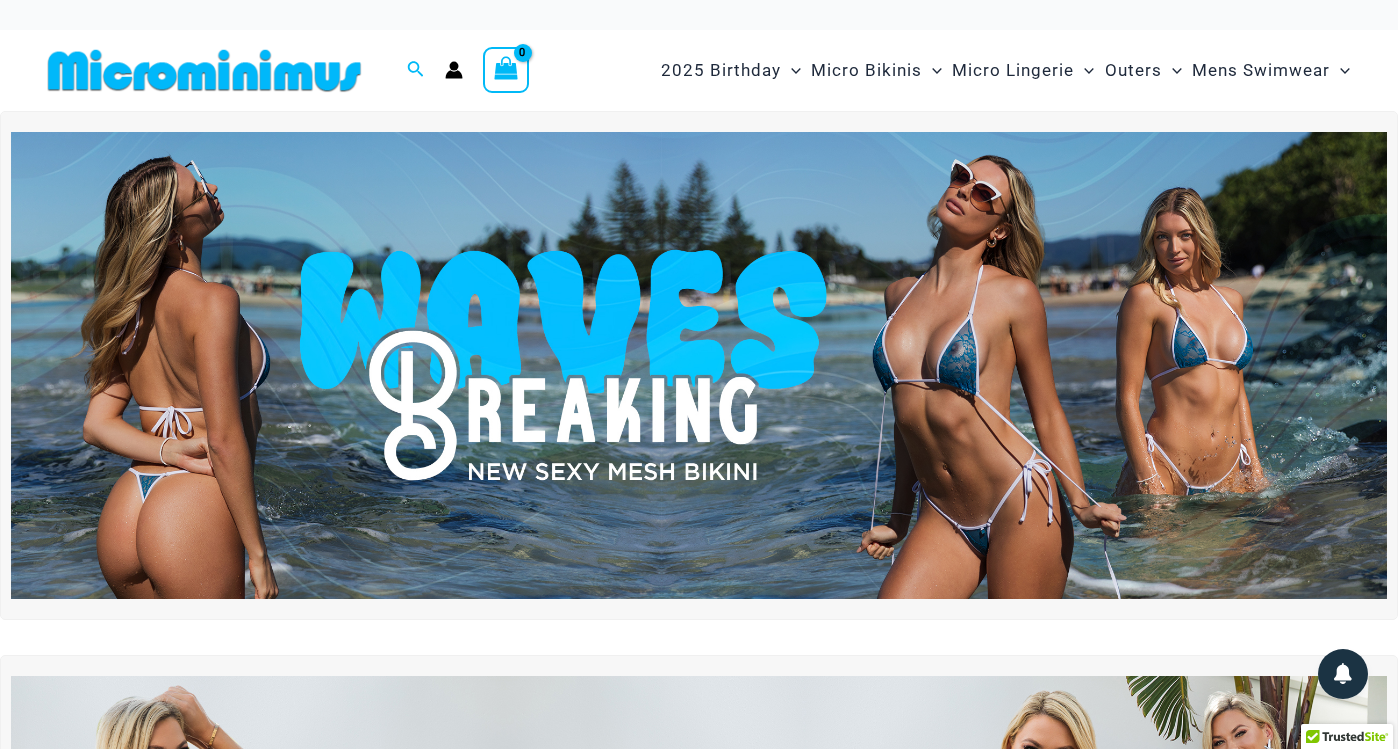 click at bounding box center (699, 366) 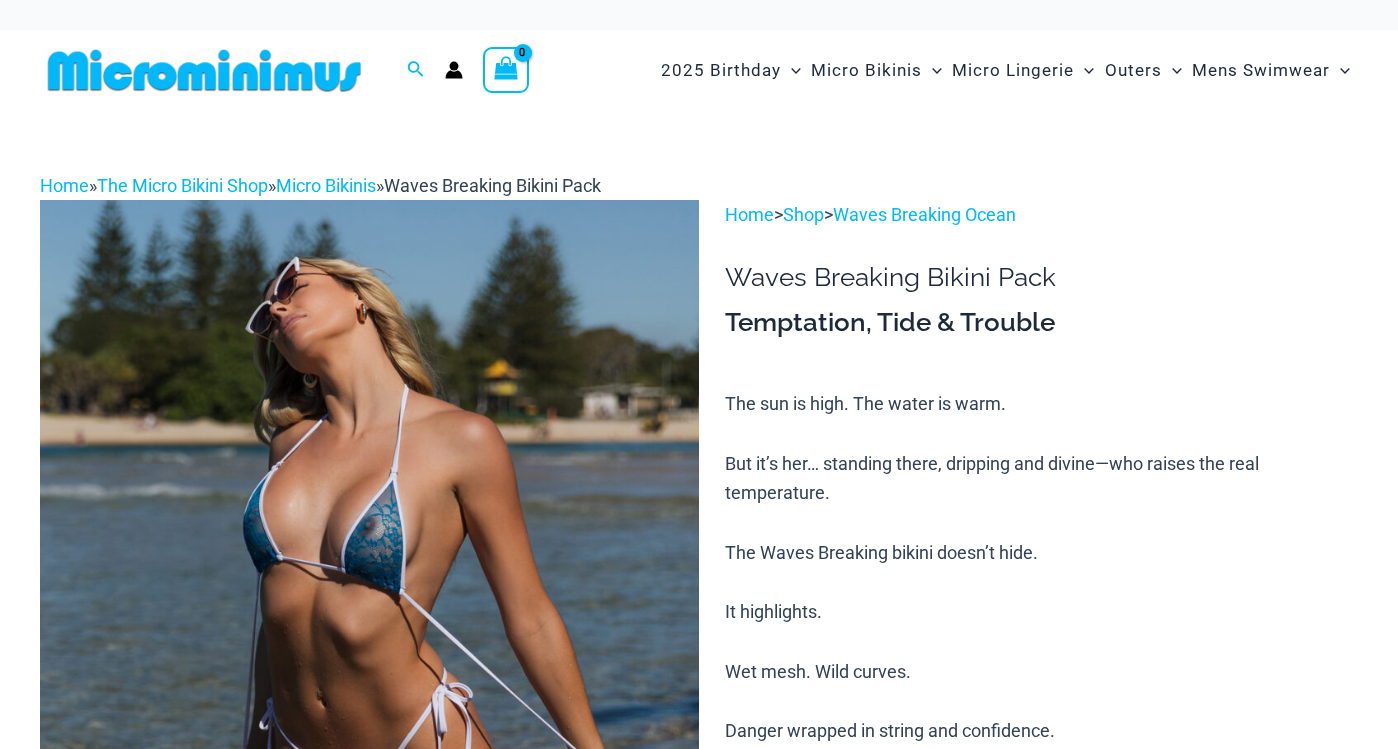 scroll, scrollTop: 0, scrollLeft: 0, axis: both 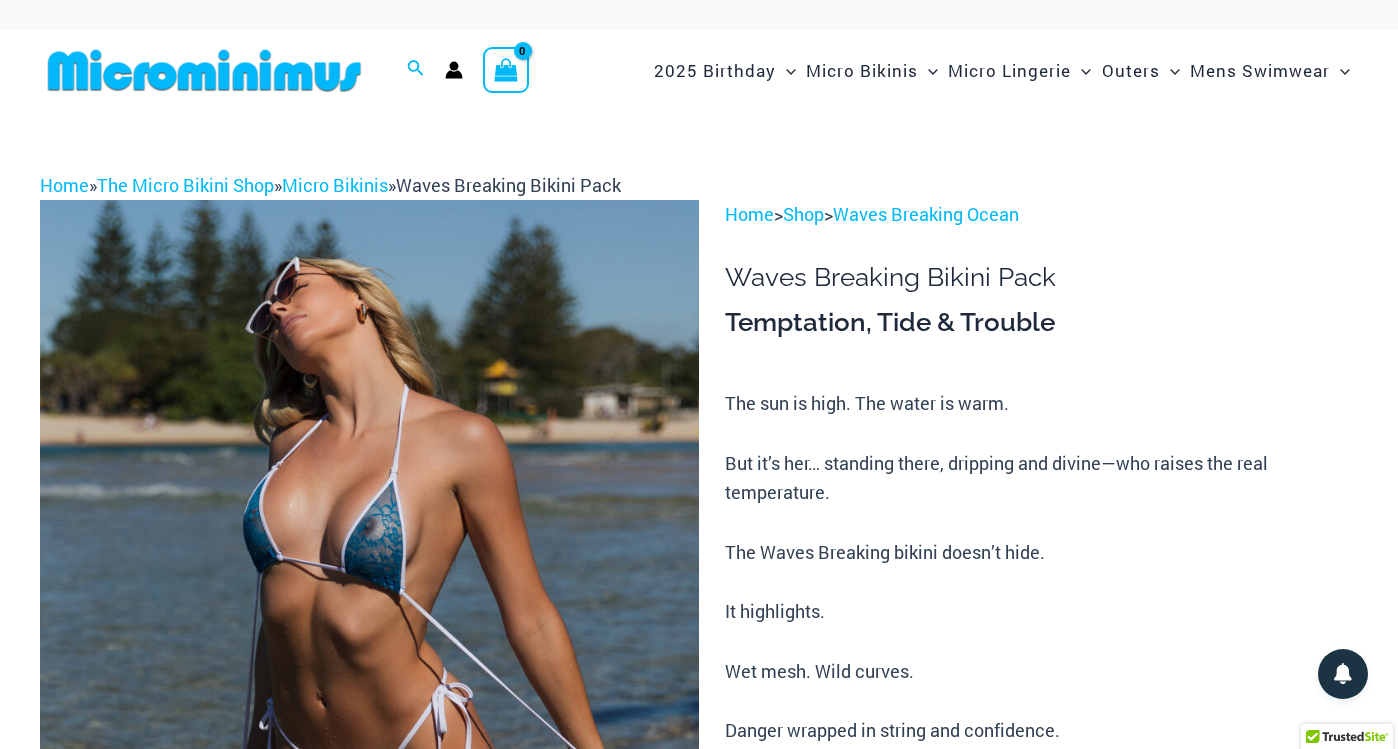 click at bounding box center [204, 70] 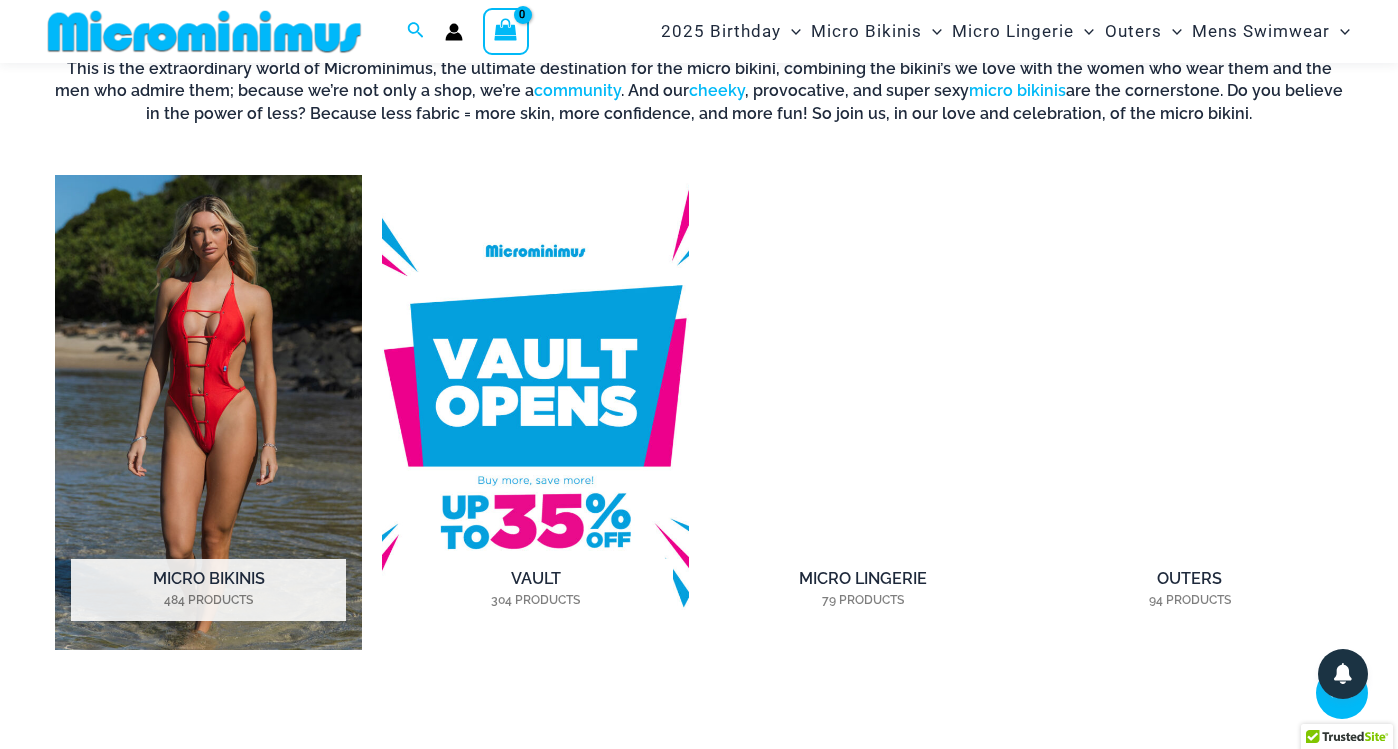 scroll, scrollTop: 1377, scrollLeft: 0, axis: vertical 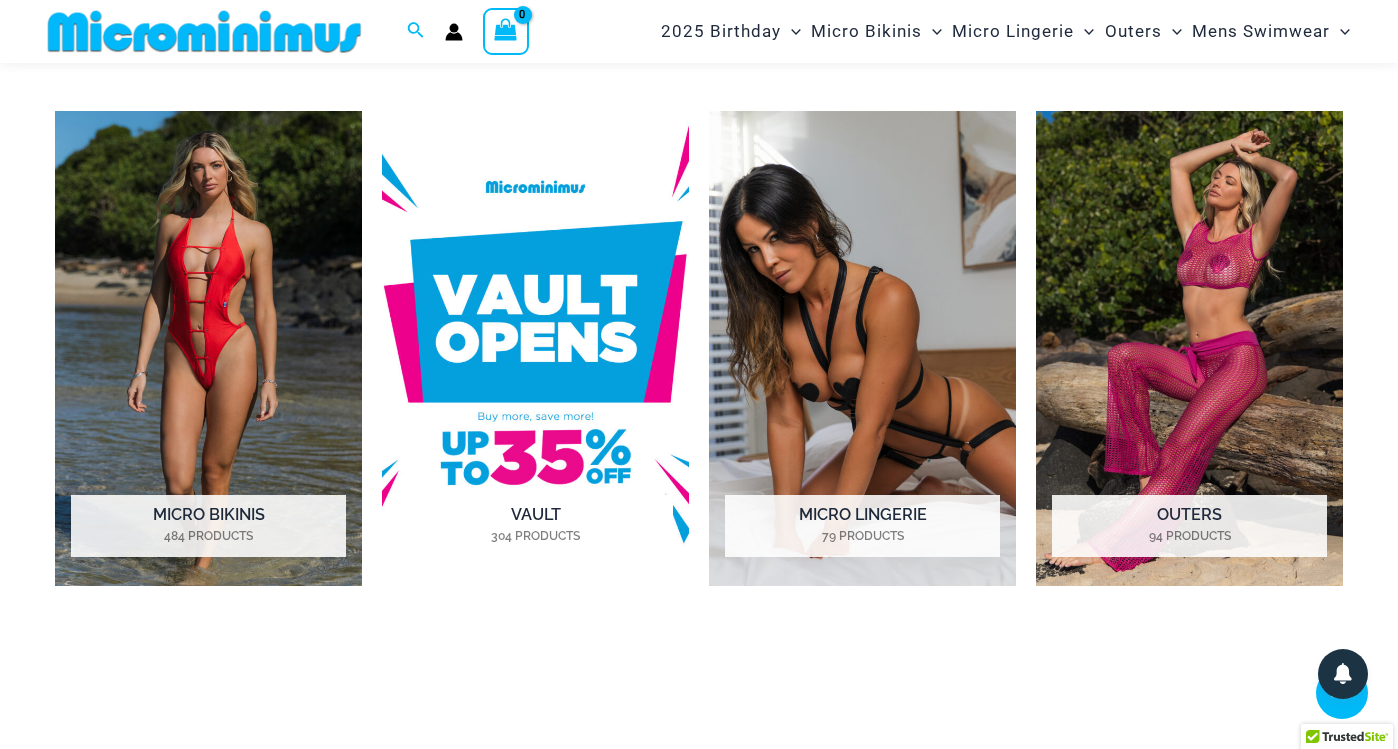 click on "Vault 304 Products" at bounding box center (535, 526) 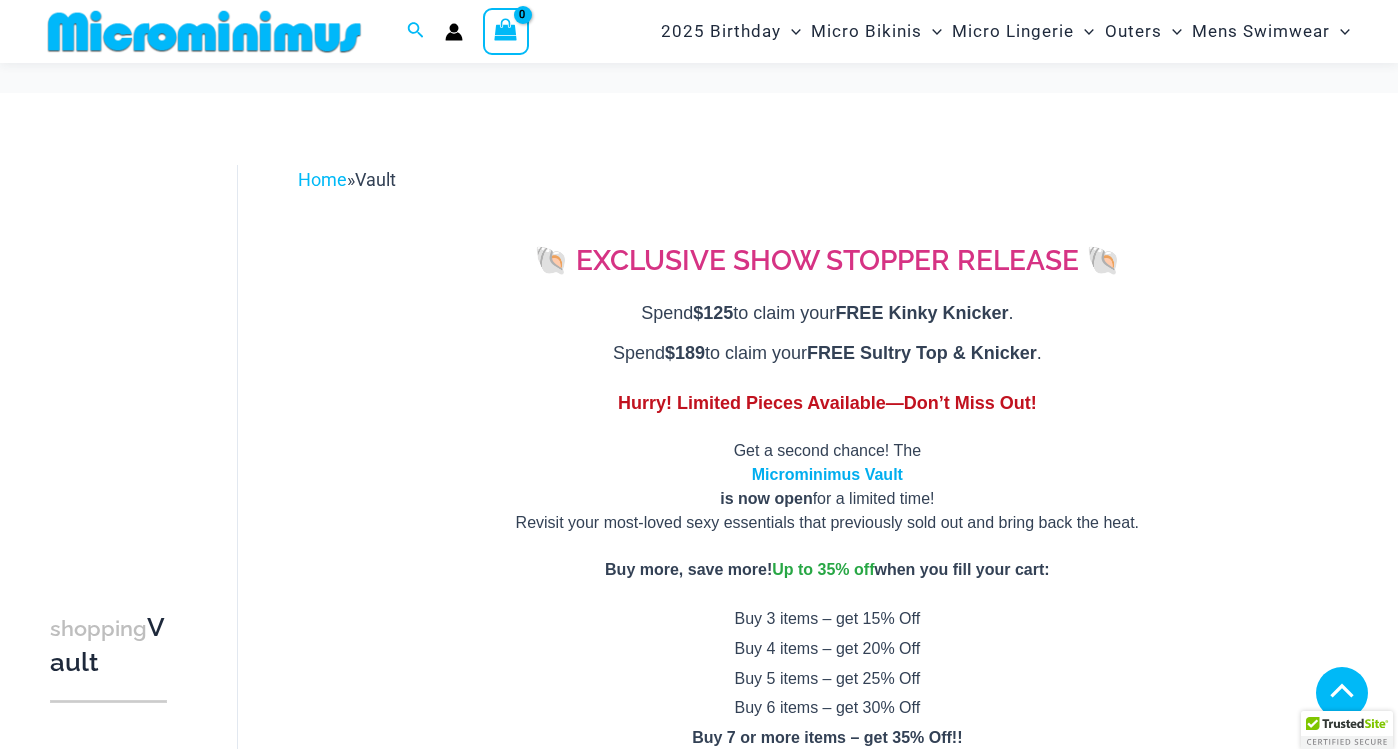 click on "2" at bounding box center (375, 5487) 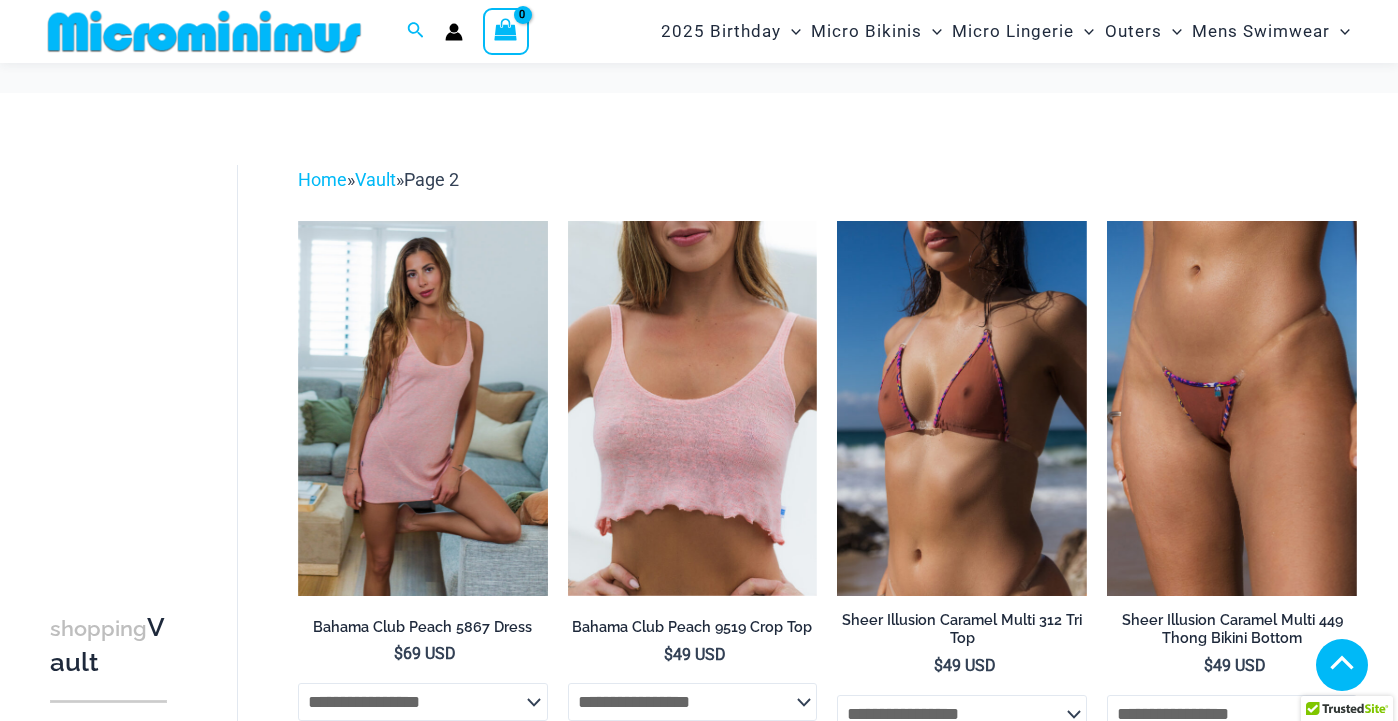 select on "*****" 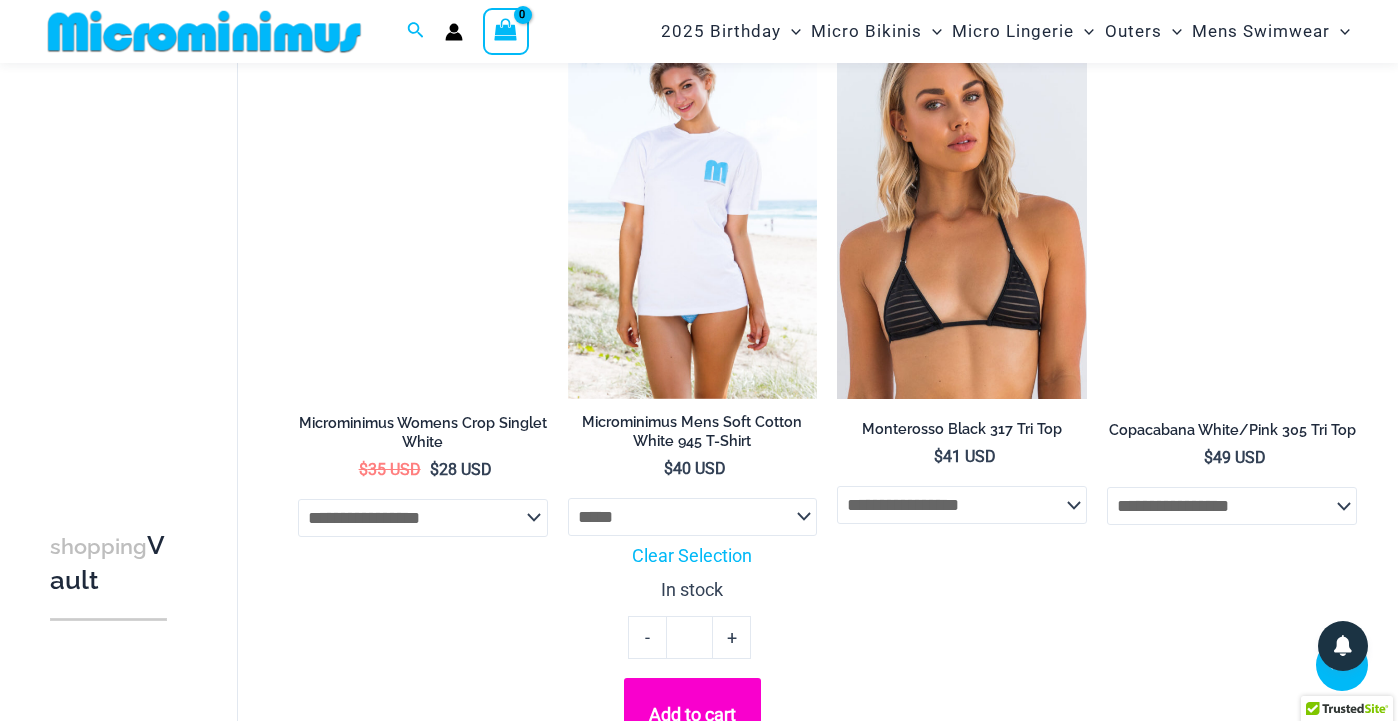 scroll, scrollTop: 2104, scrollLeft: 0, axis: vertical 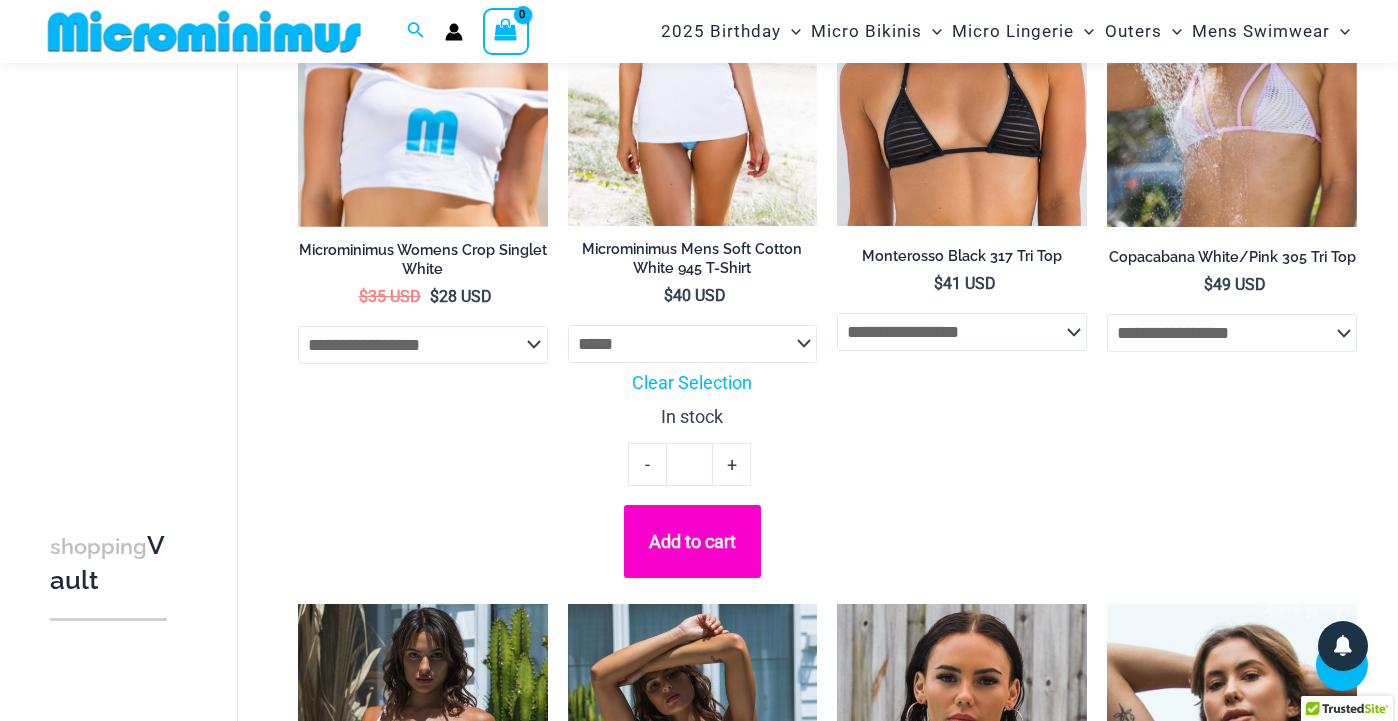 click on "Add to cart" 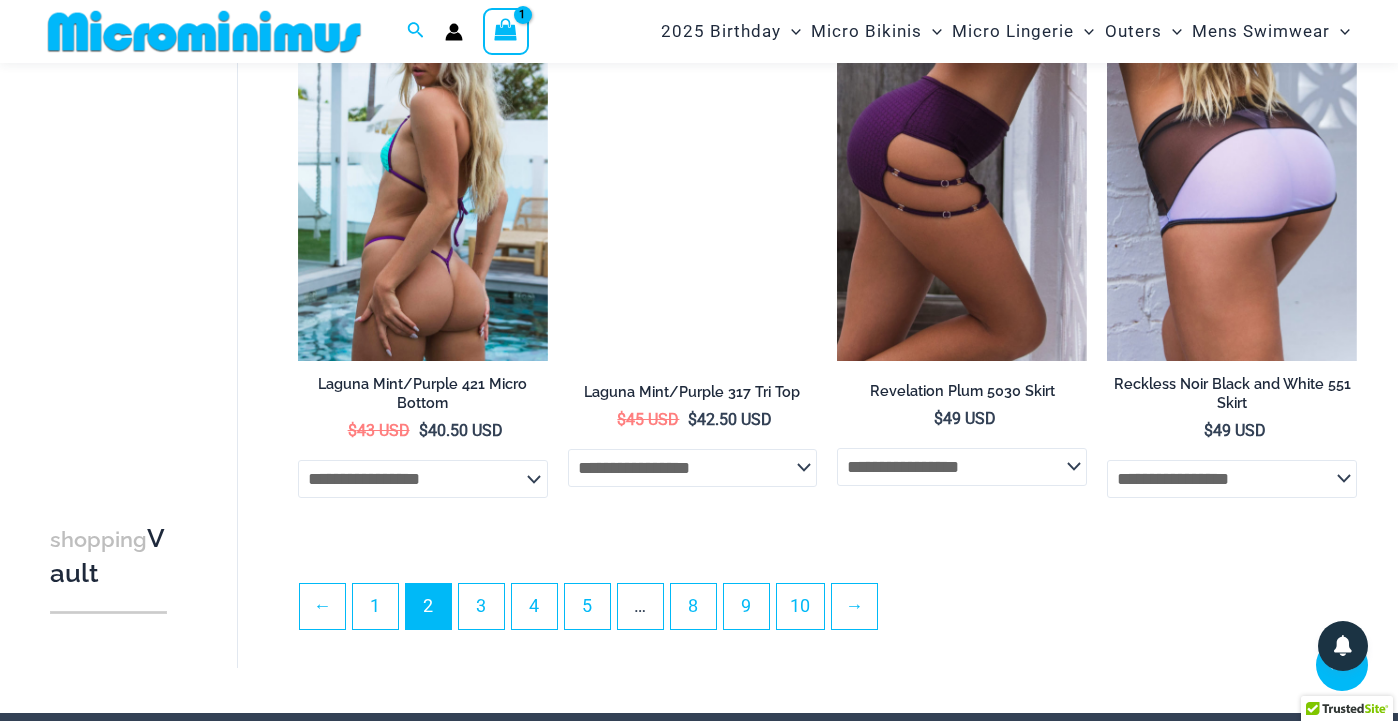 scroll, scrollTop: 4597, scrollLeft: 0, axis: vertical 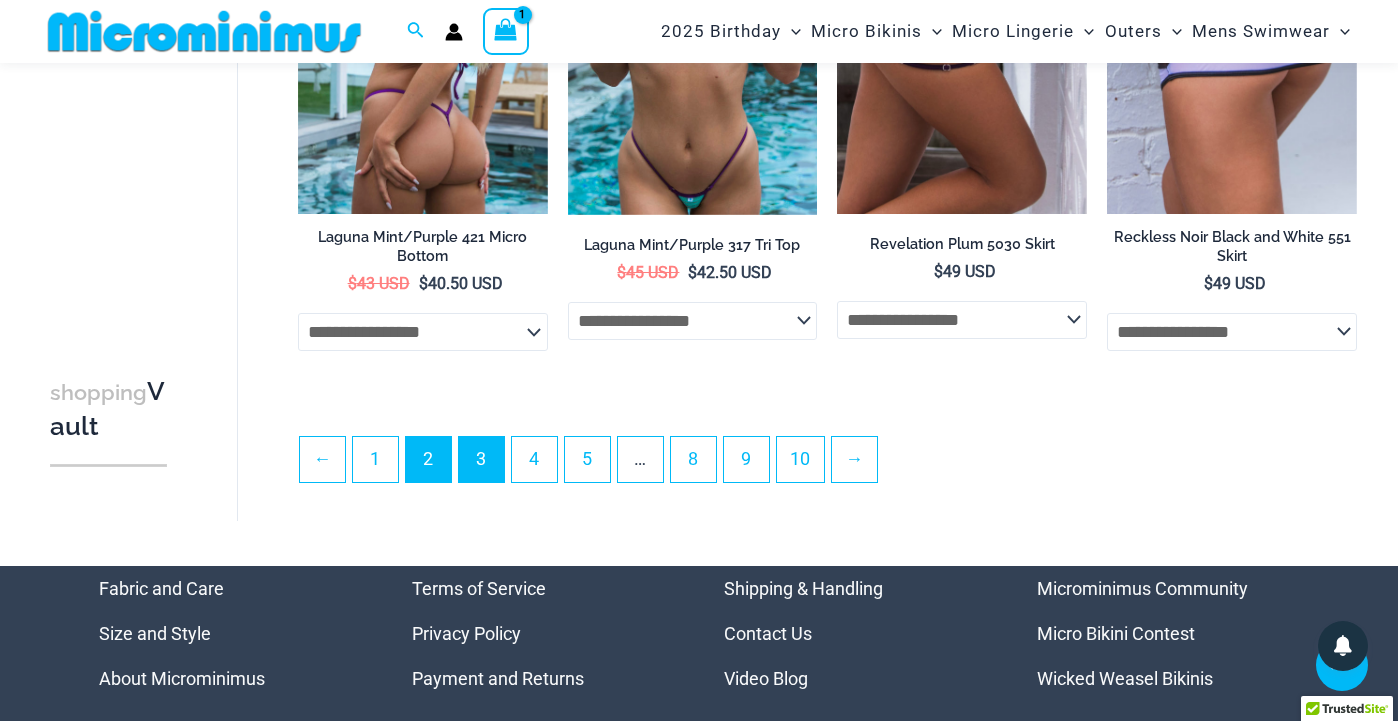 click on "3" at bounding box center [481, 459] 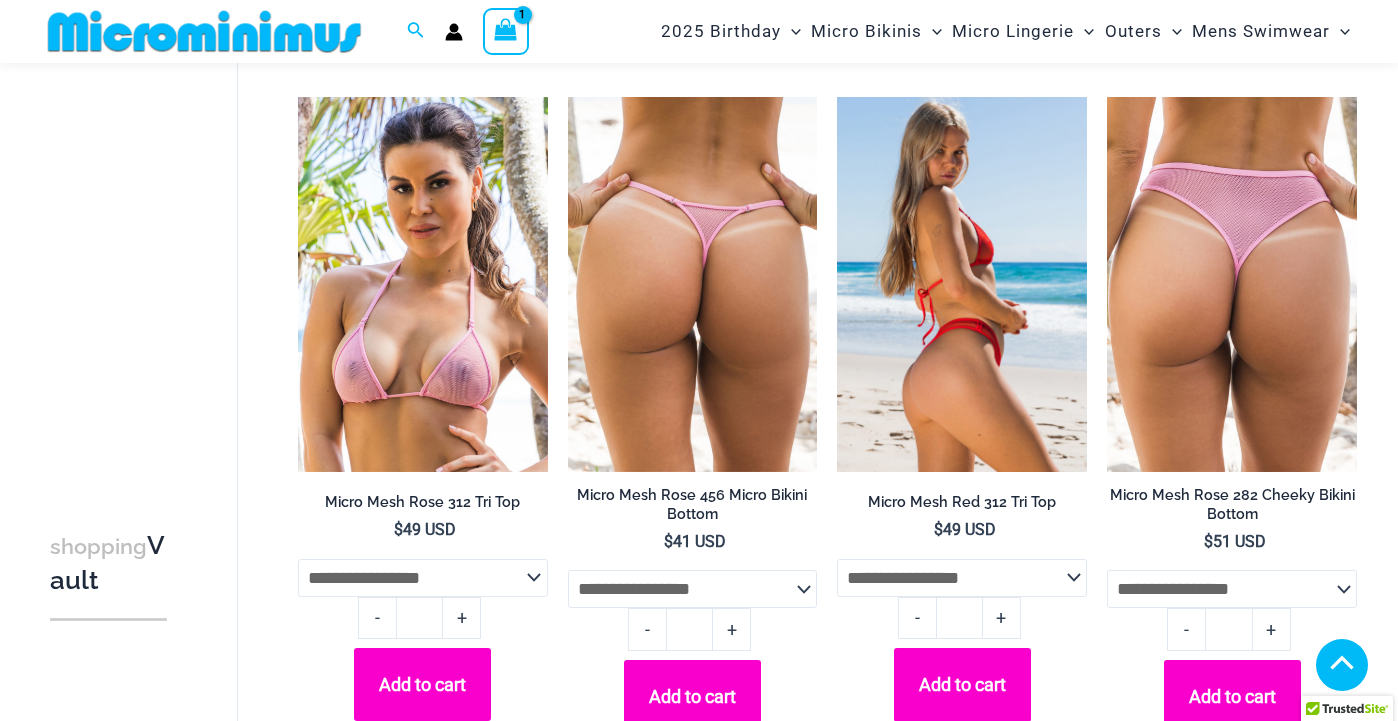 scroll, scrollTop: 1274, scrollLeft: 0, axis: vertical 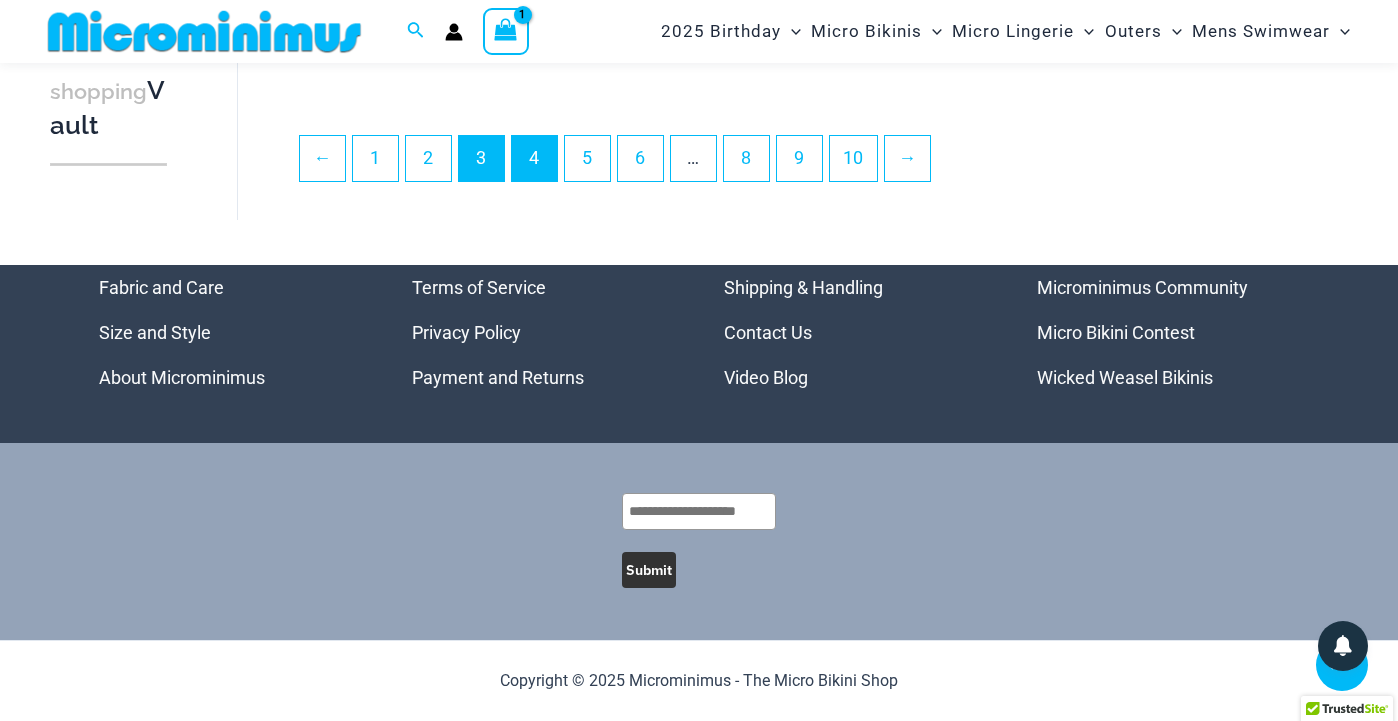 click on "4" at bounding box center [534, 158] 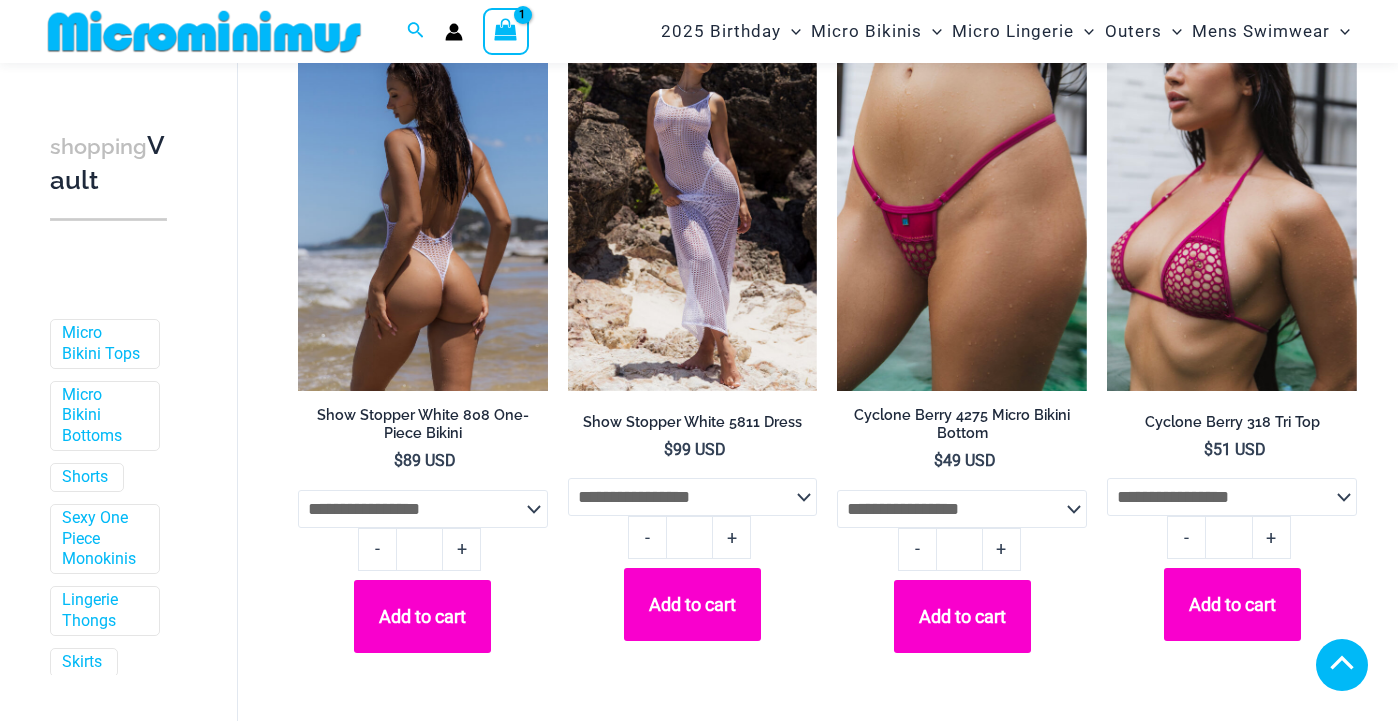 scroll, scrollTop: 562, scrollLeft: 0, axis: vertical 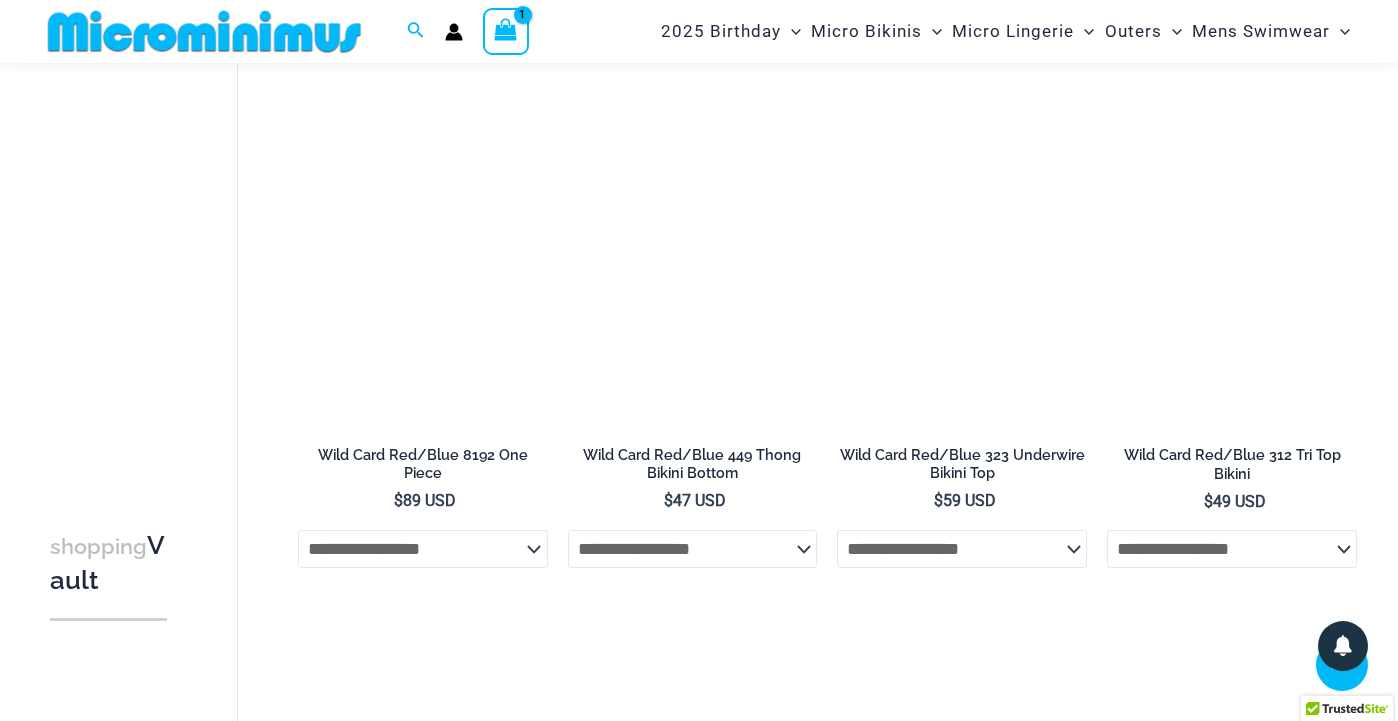 select on "*******" 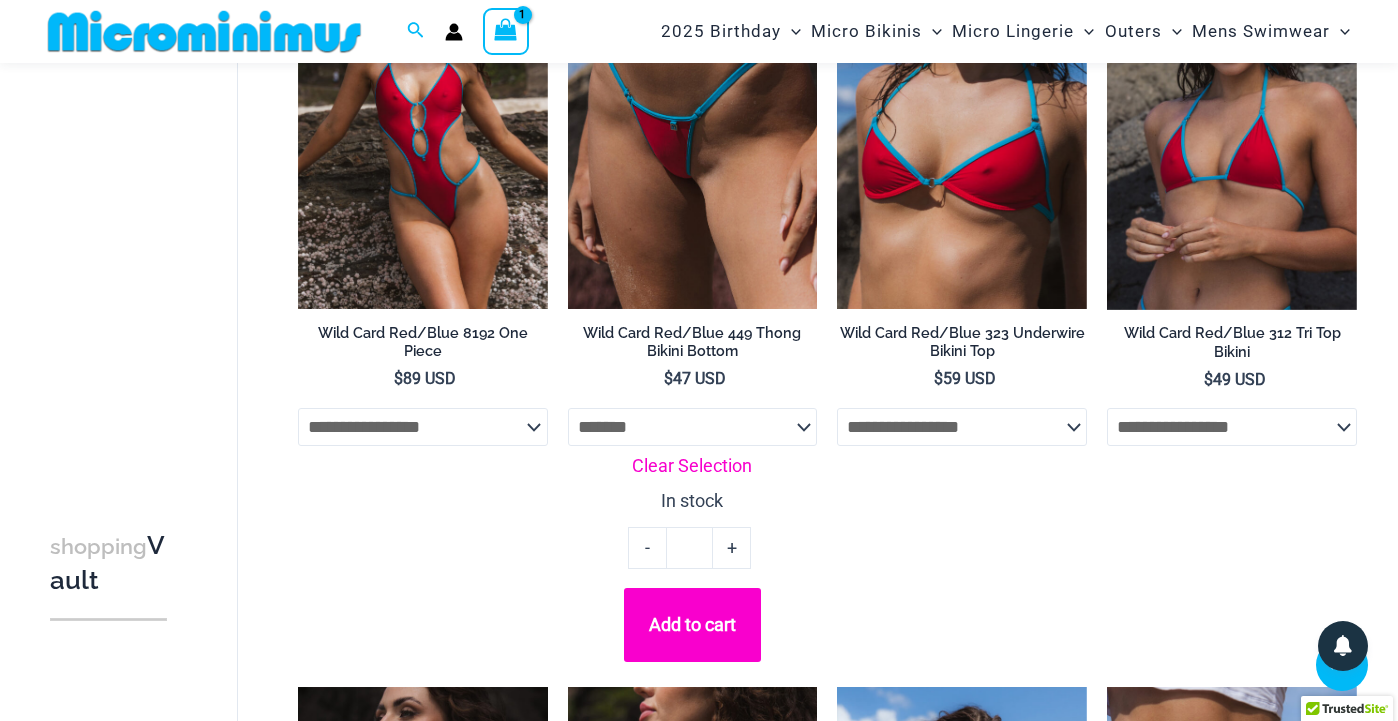 scroll, scrollTop: 2634, scrollLeft: 0, axis: vertical 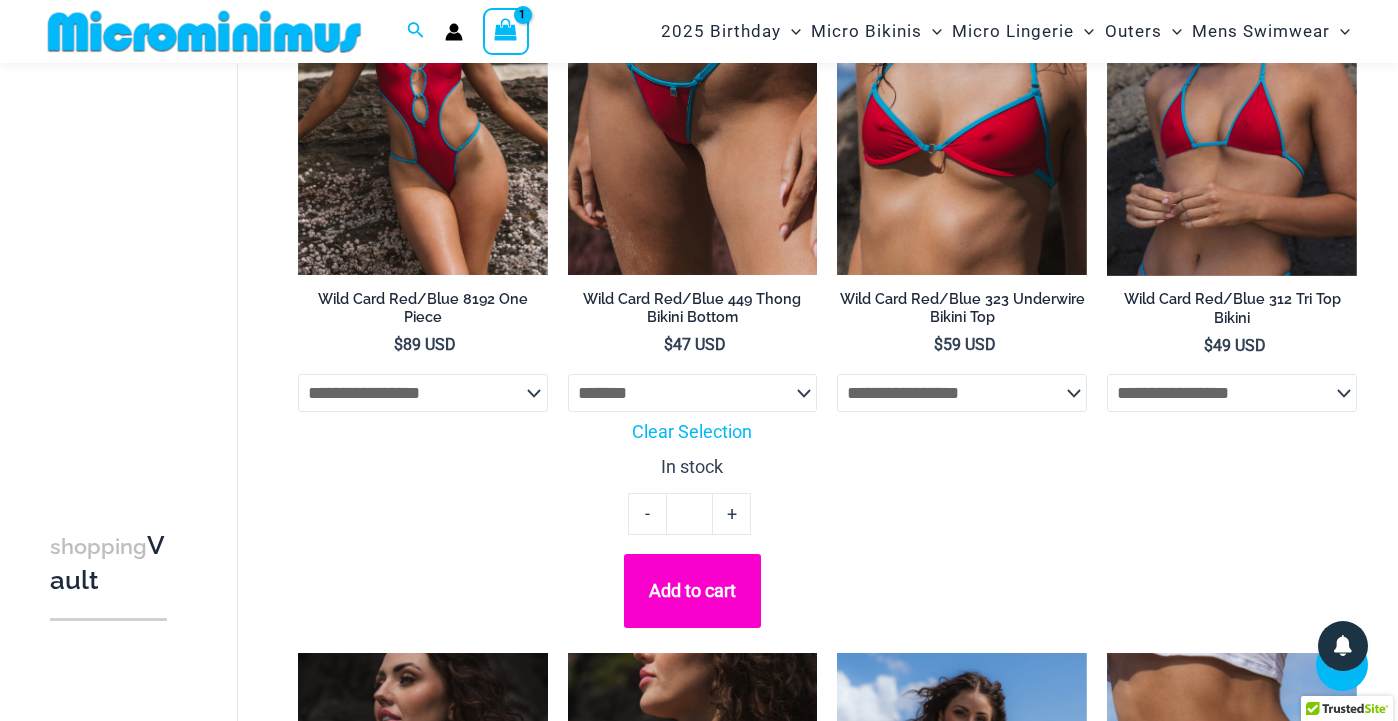 click on "Add to cart" 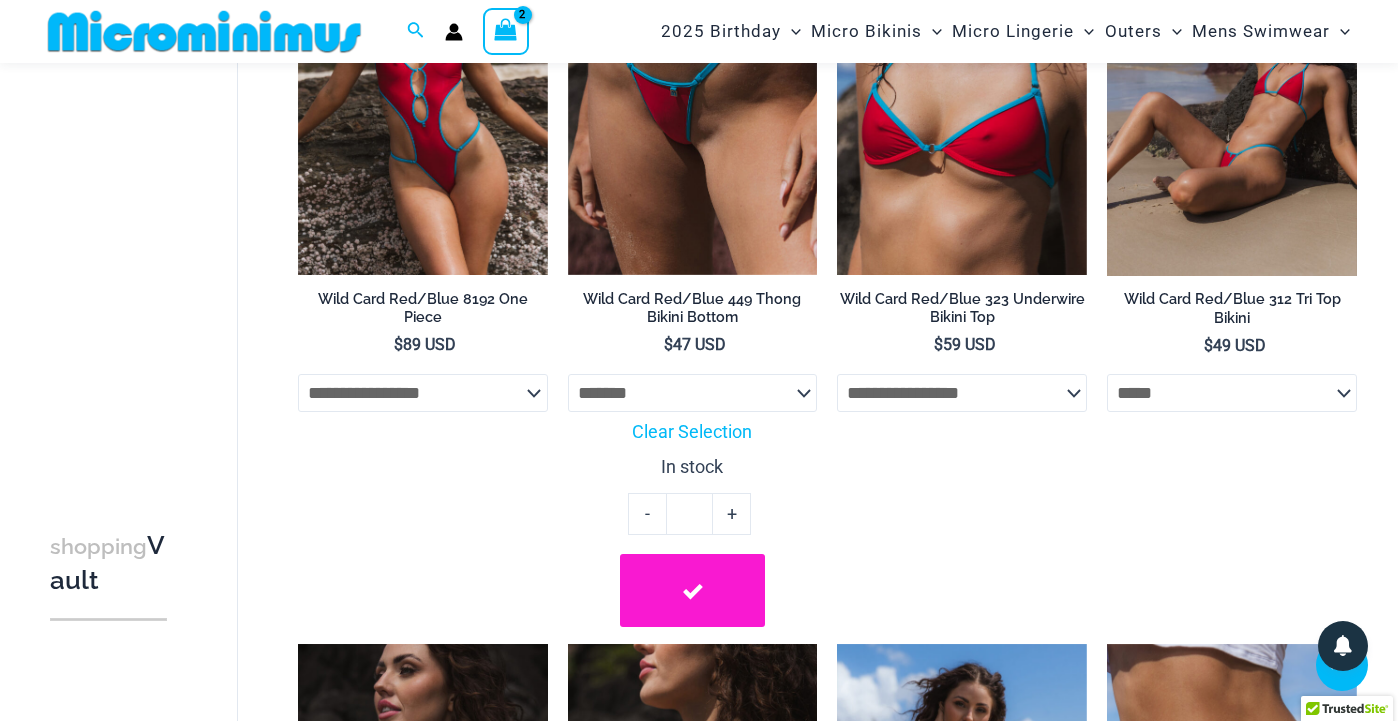 select on "*****" 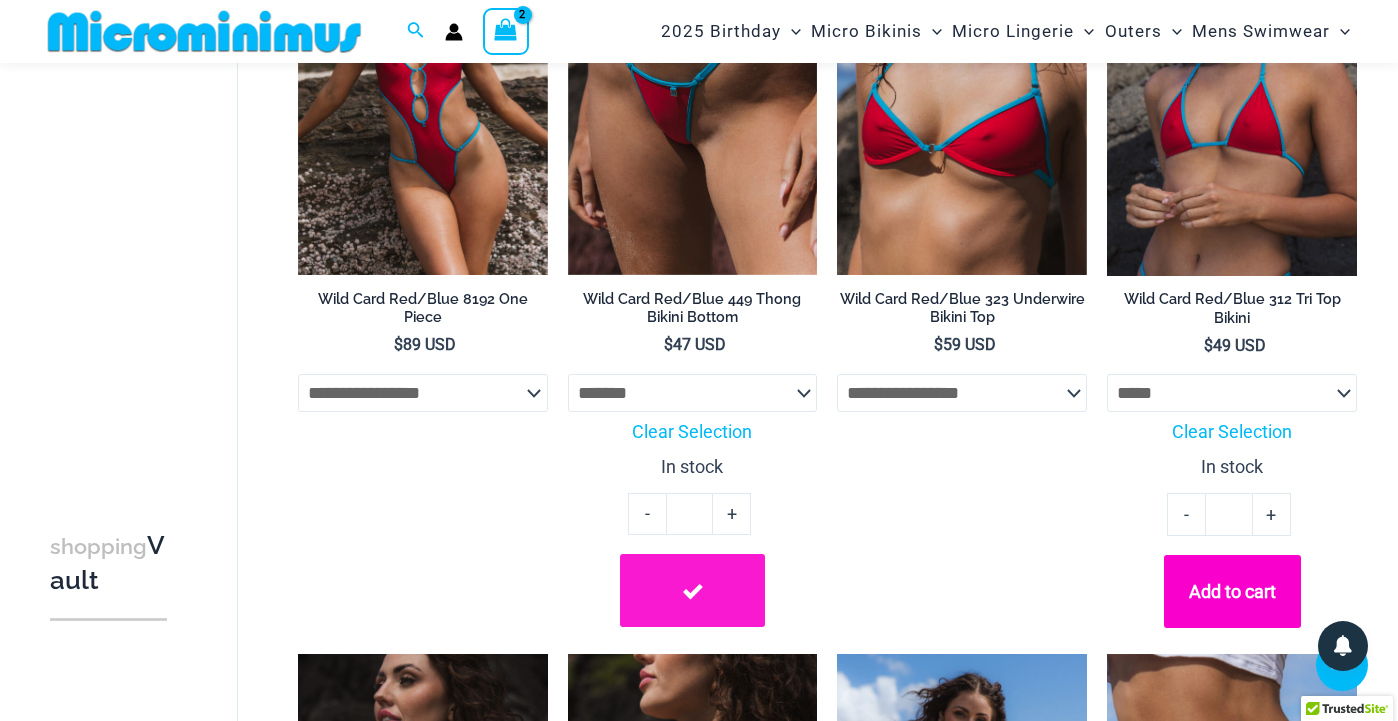 click on "Add to cart" 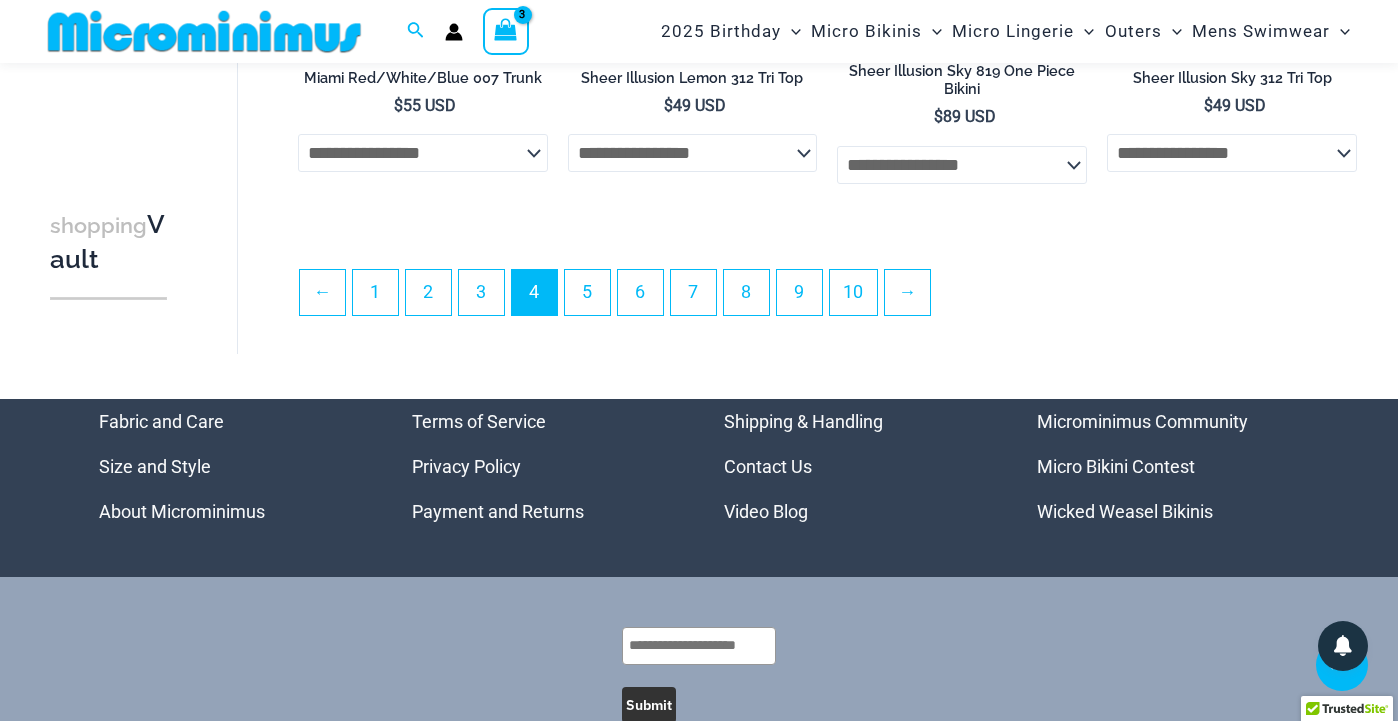 scroll, scrollTop: 4758, scrollLeft: 0, axis: vertical 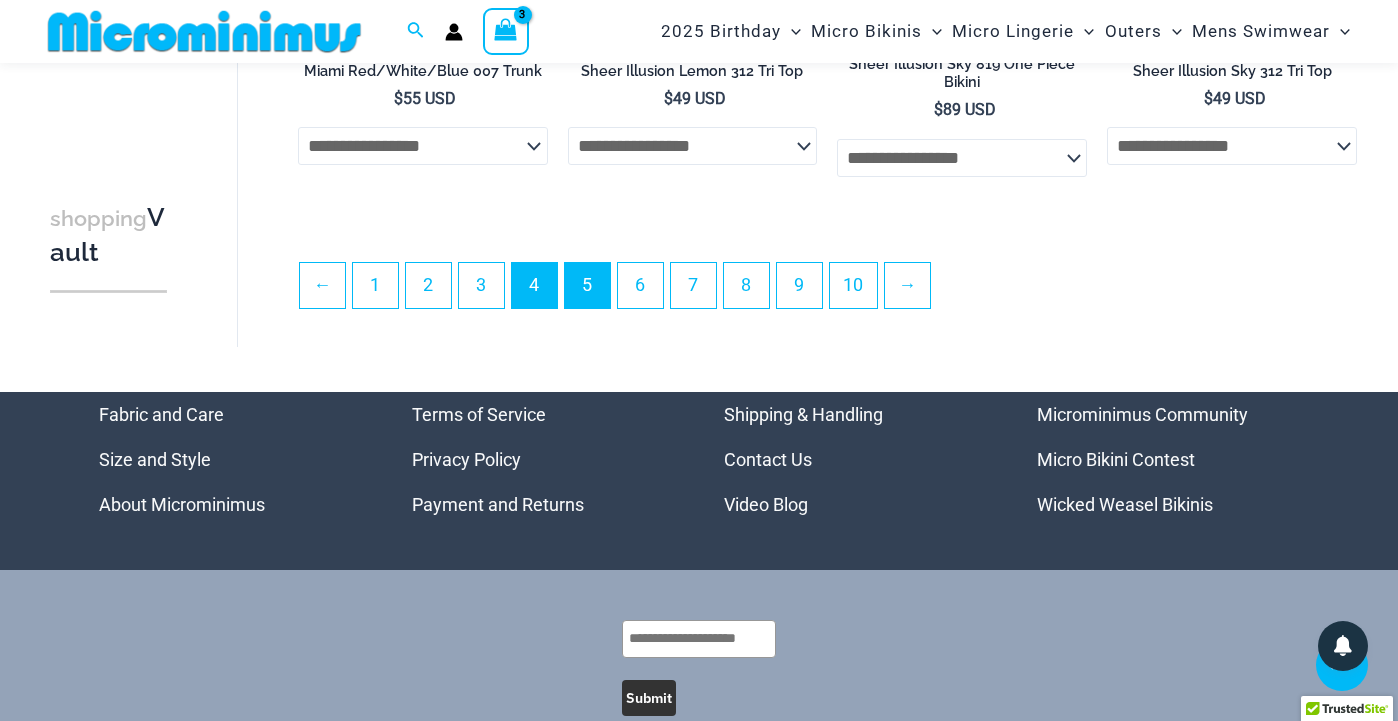 click on "5" at bounding box center (587, 285) 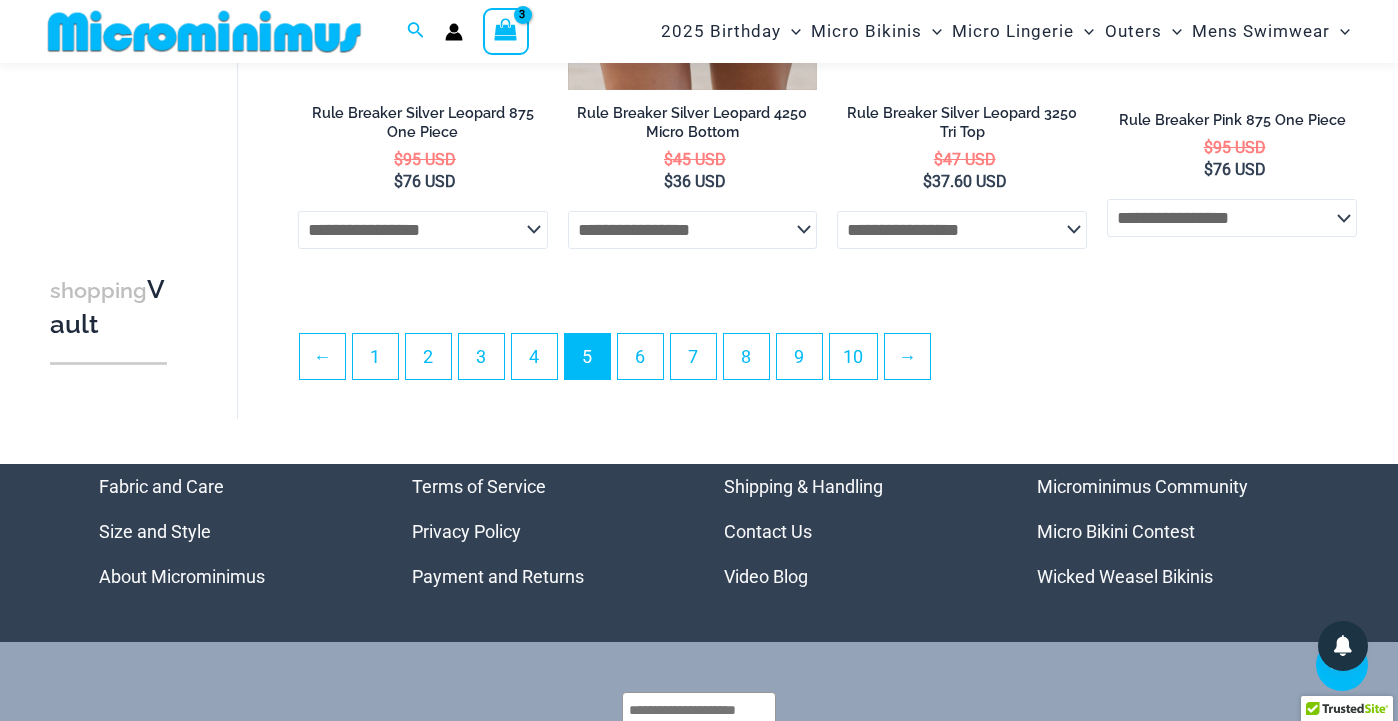 scroll, scrollTop: 4694, scrollLeft: 0, axis: vertical 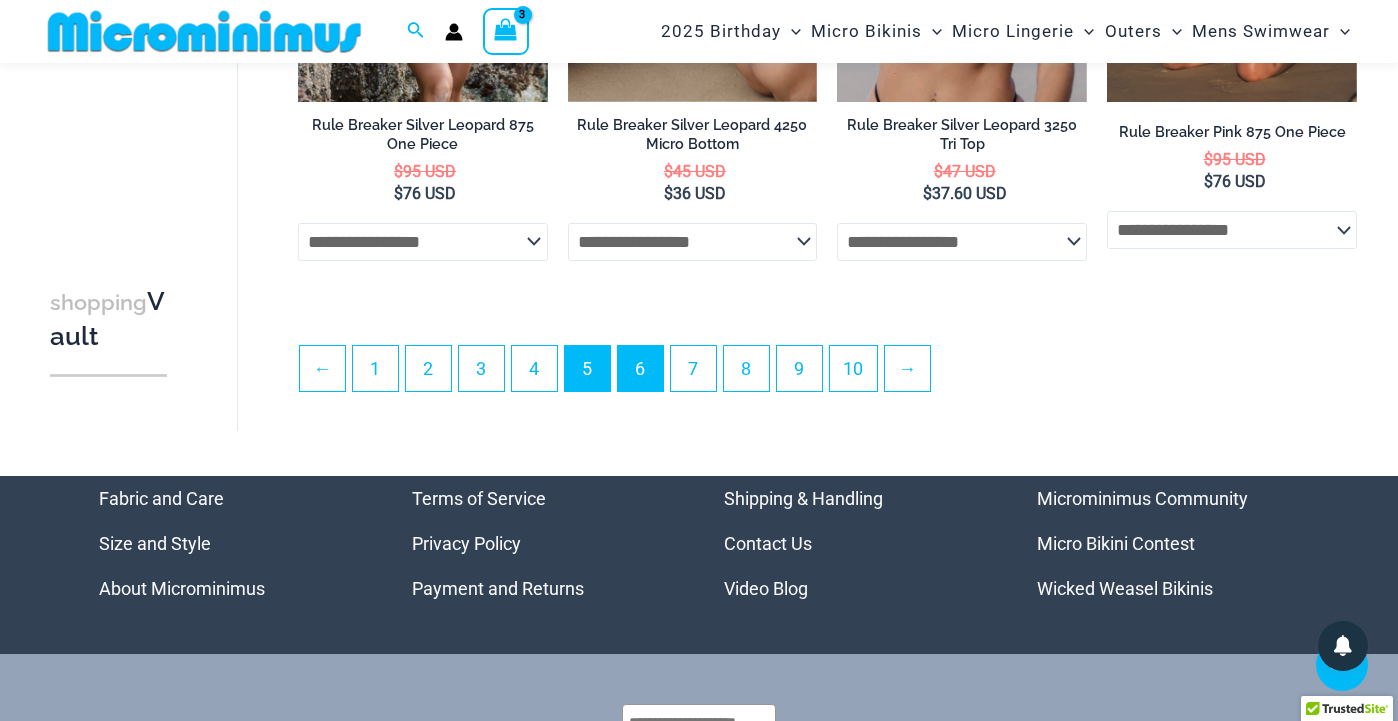 click on "6" at bounding box center [640, 368] 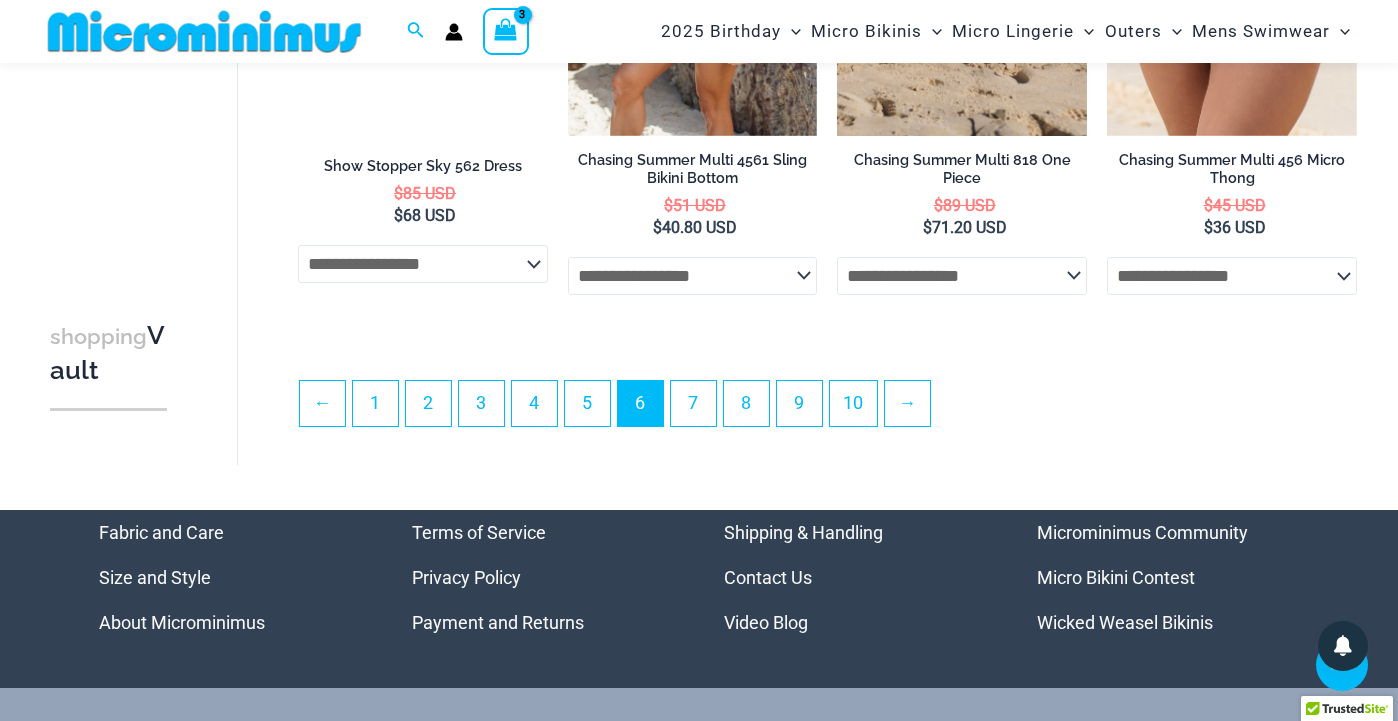 scroll, scrollTop: 4635, scrollLeft: 0, axis: vertical 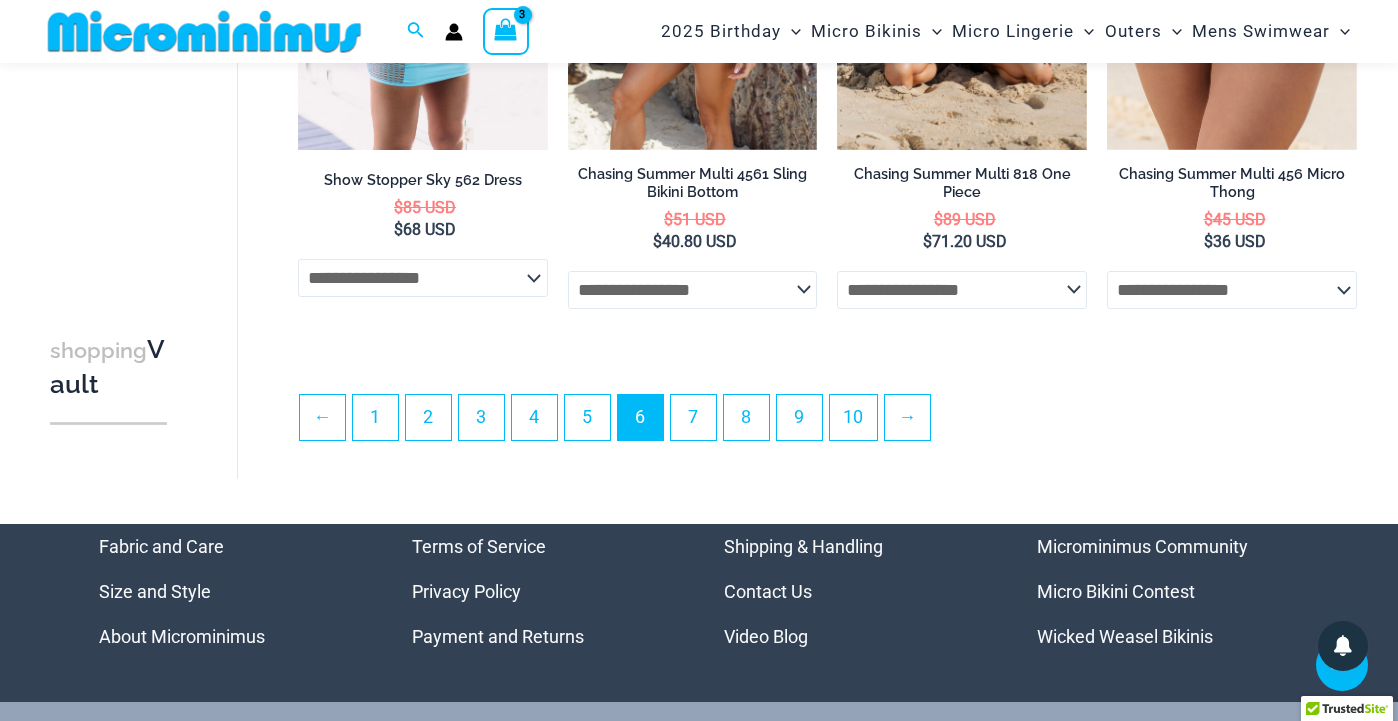 click on "←
1
2
3
4
5
6
7
8
9
10
→" at bounding box center [827, 423] 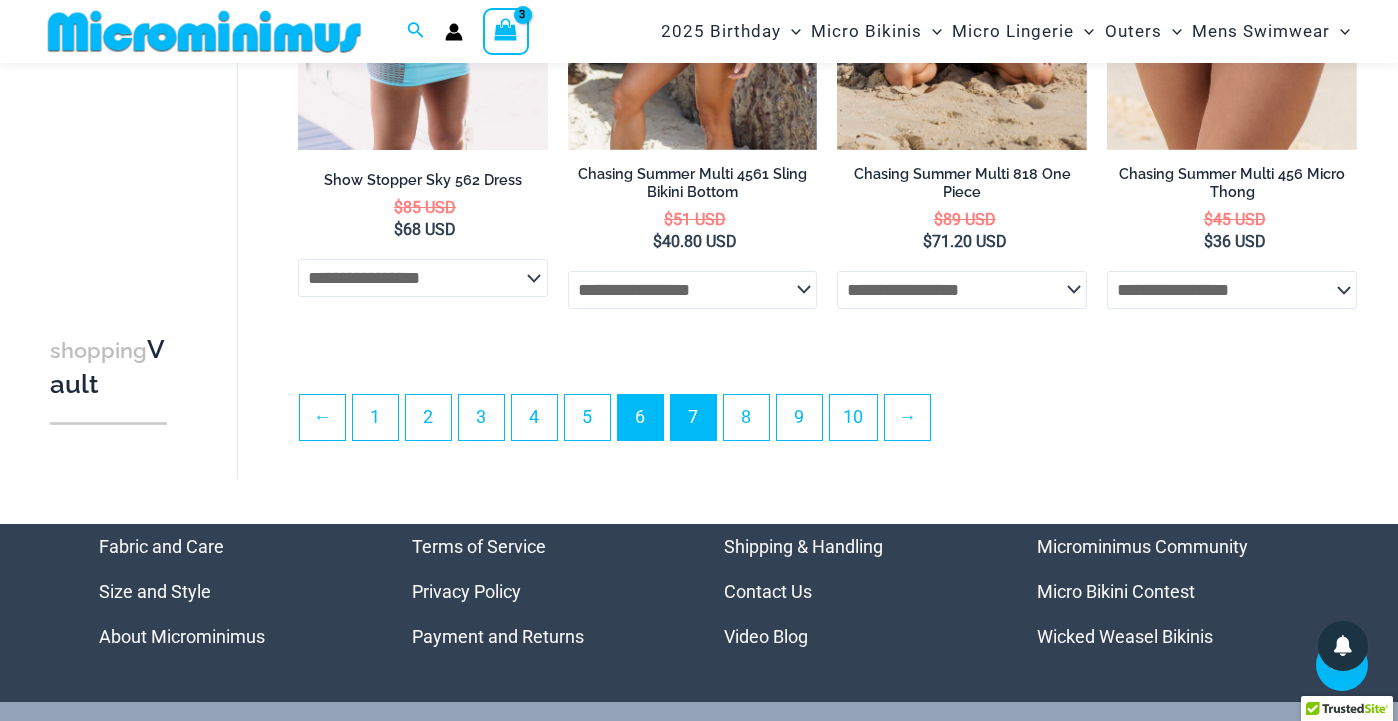click on "7" at bounding box center (693, 417) 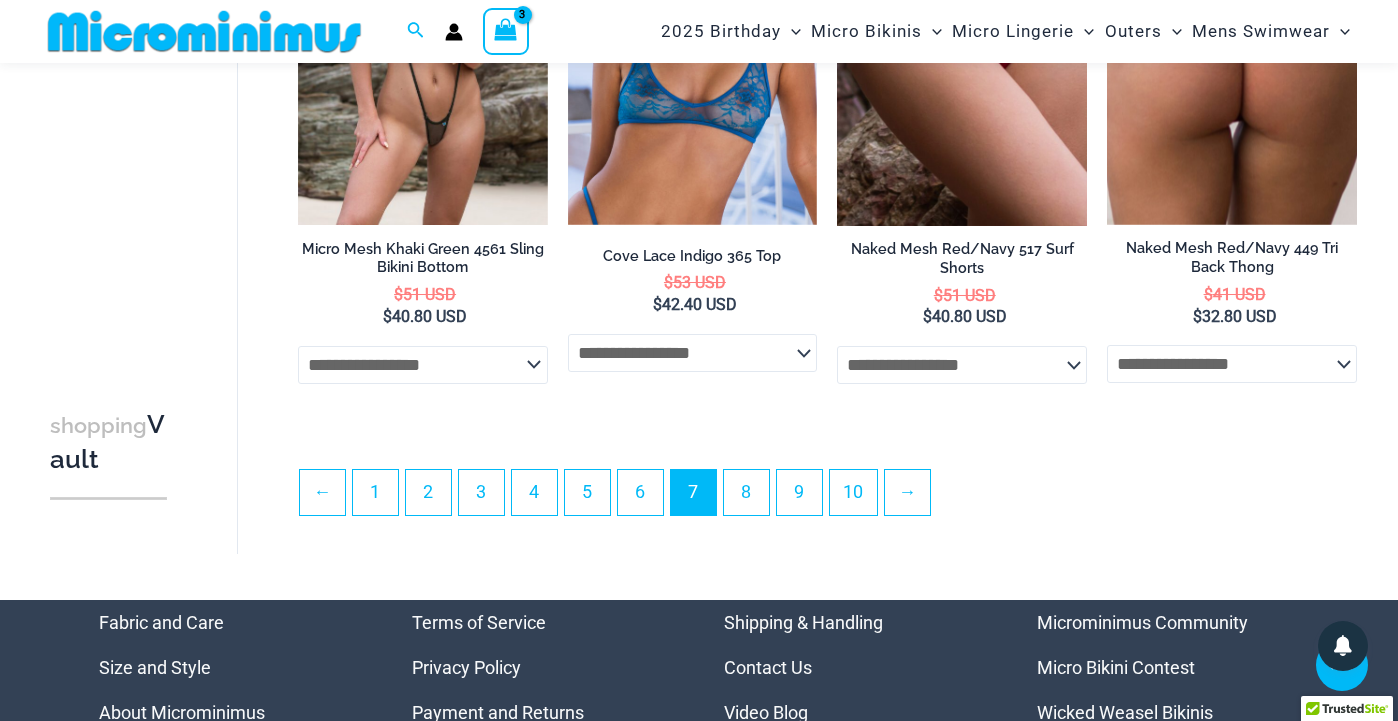 scroll, scrollTop: 4578, scrollLeft: 0, axis: vertical 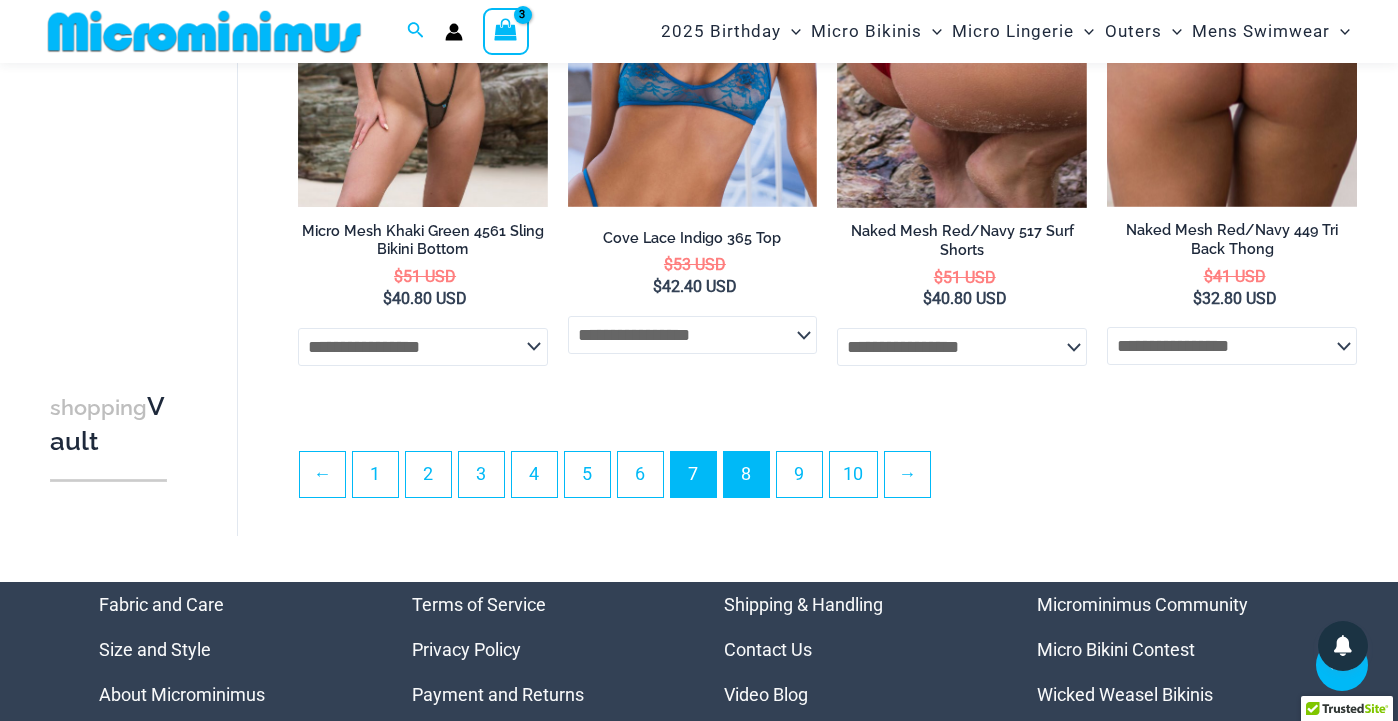 click on "8" at bounding box center (746, 474) 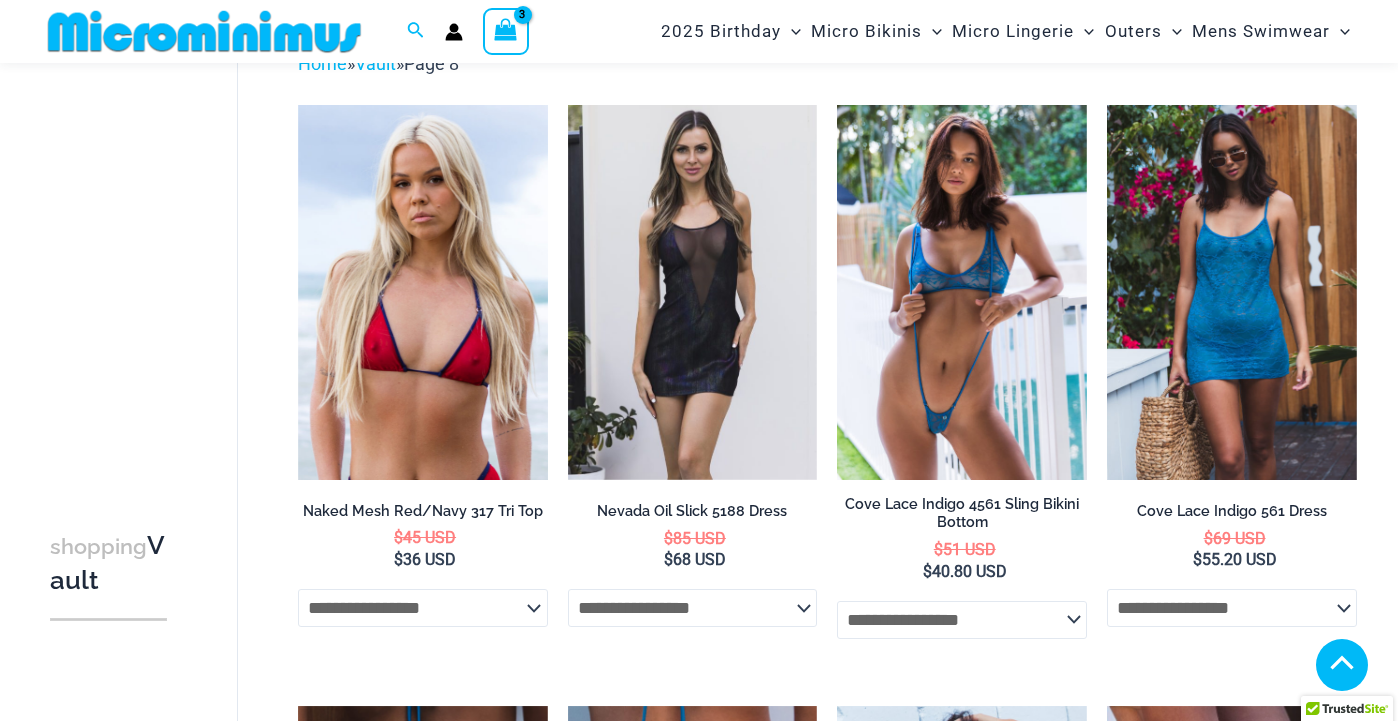 scroll, scrollTop: 1424, scrollLeft: 0, axis: vertical 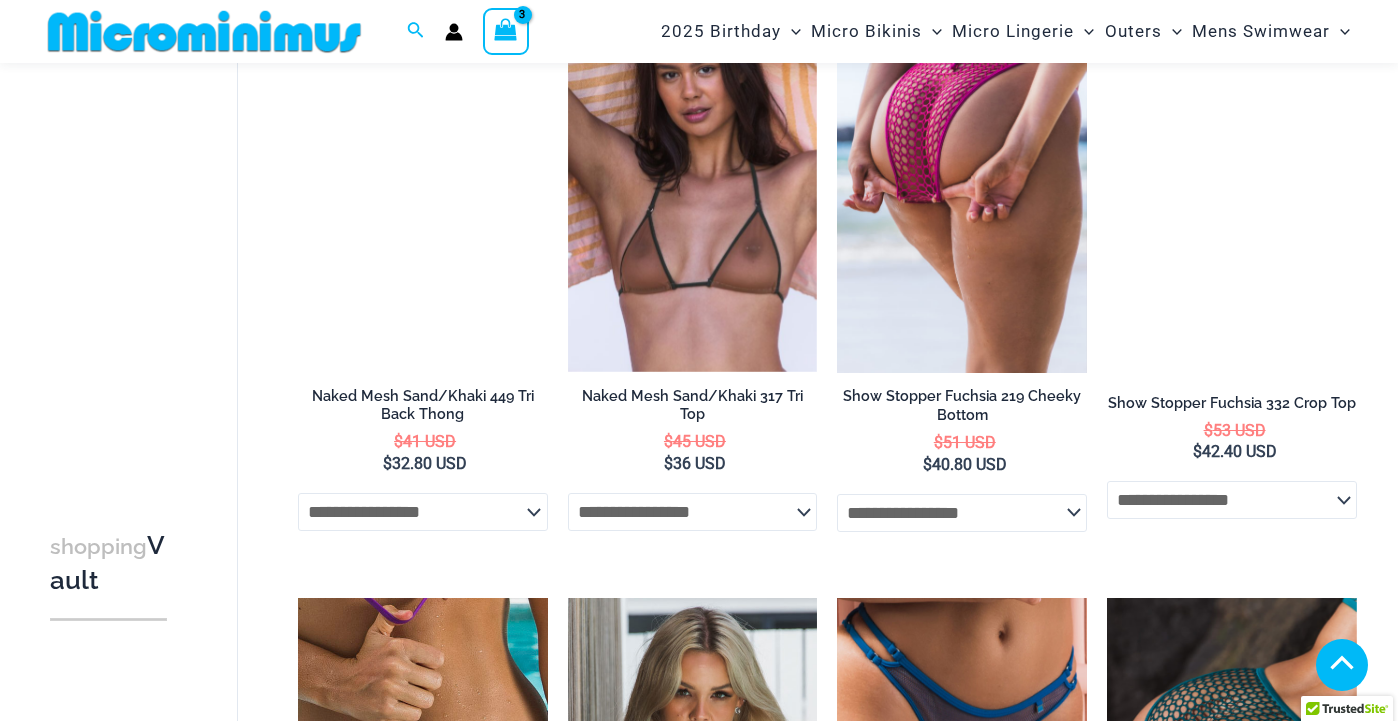 select 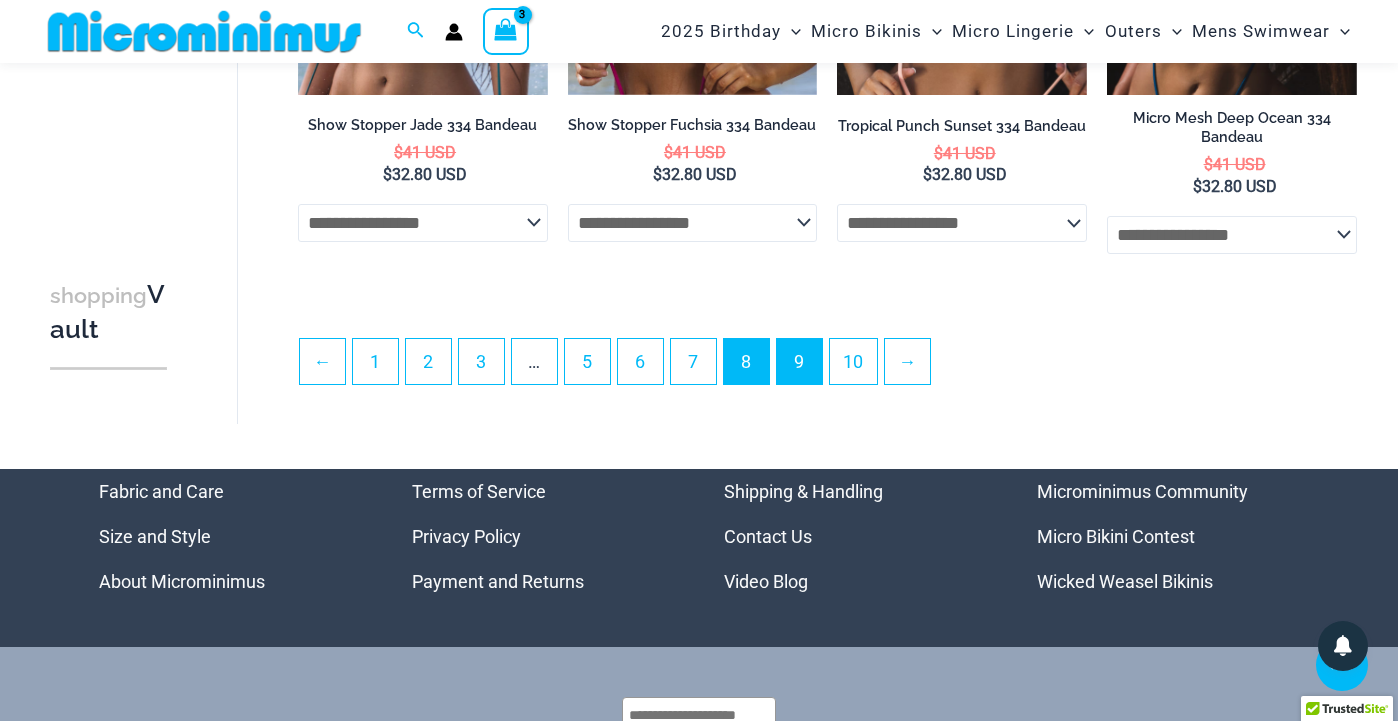 scroll, scrollTop: 4686, scrollLeft: 0, axis: vertical 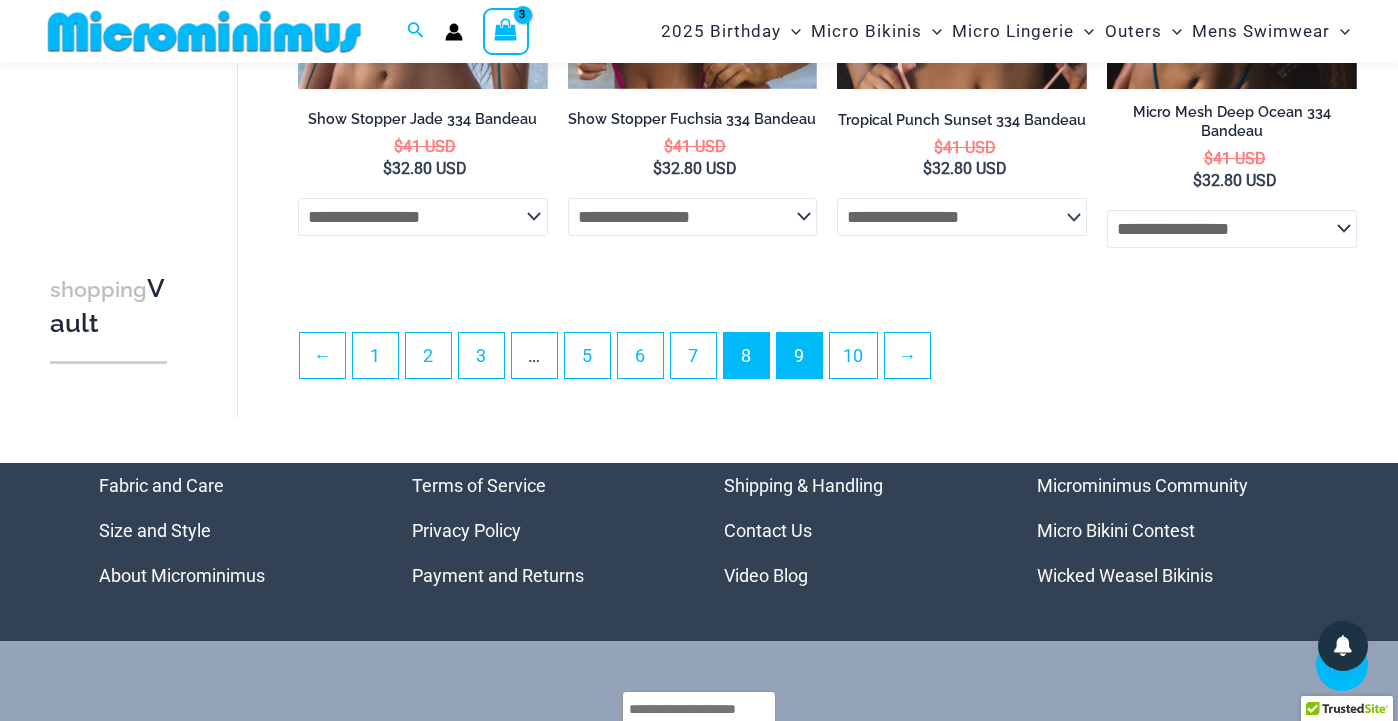click on "9" at bounding box center [799, 355] 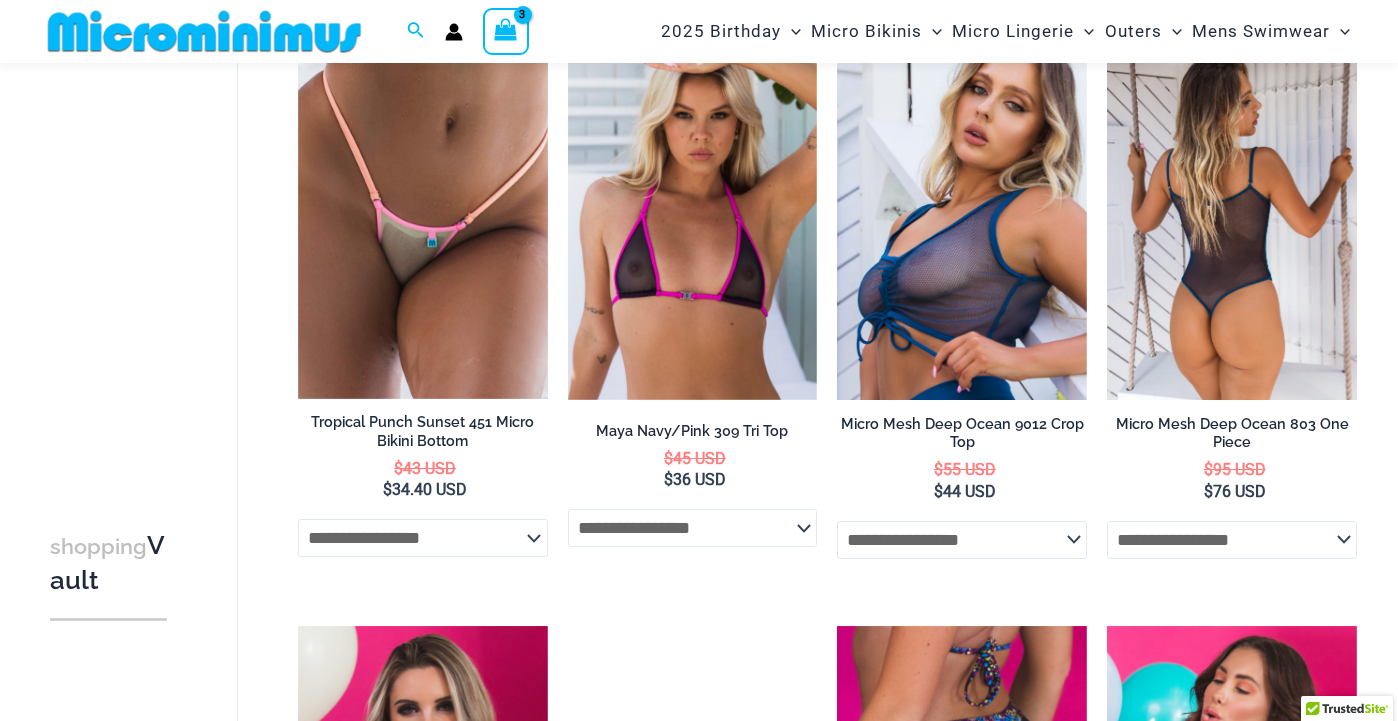scroll, scrollTop: 239, scrollLeft: 0, axis: vertical 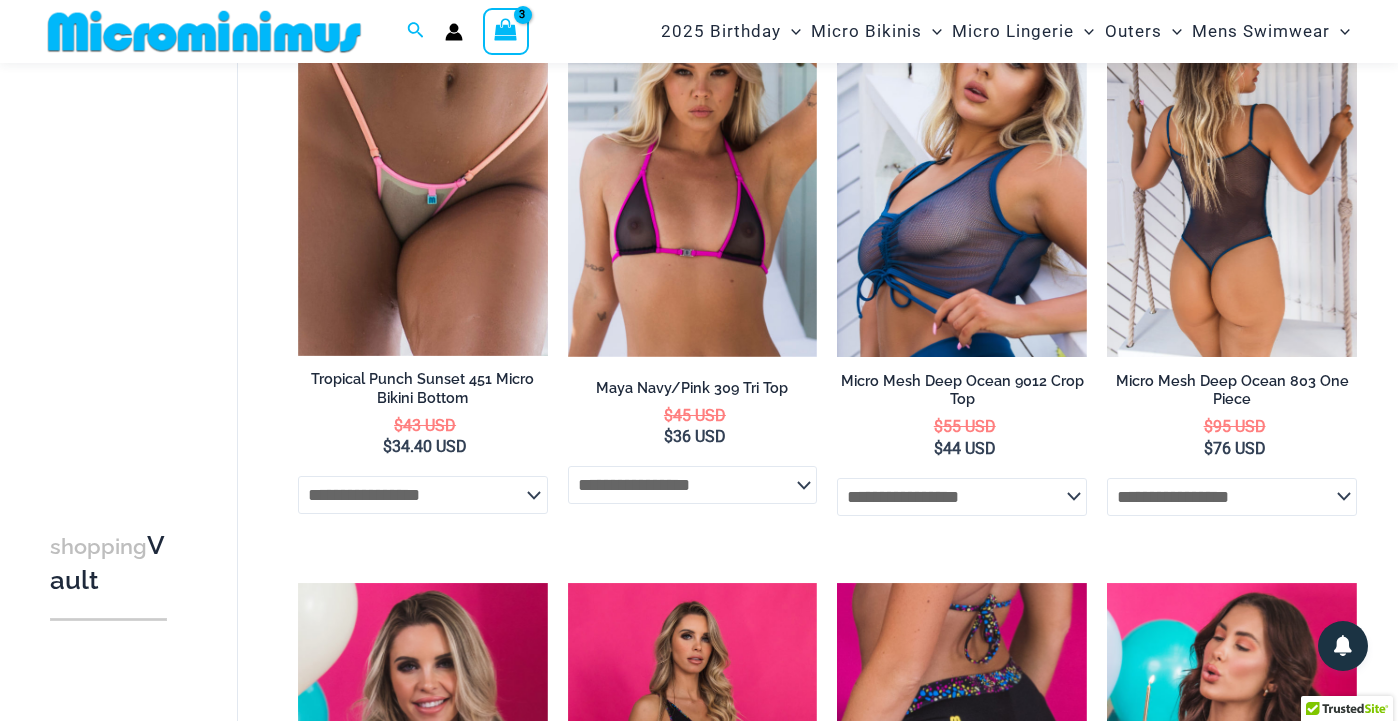 select on "*******" 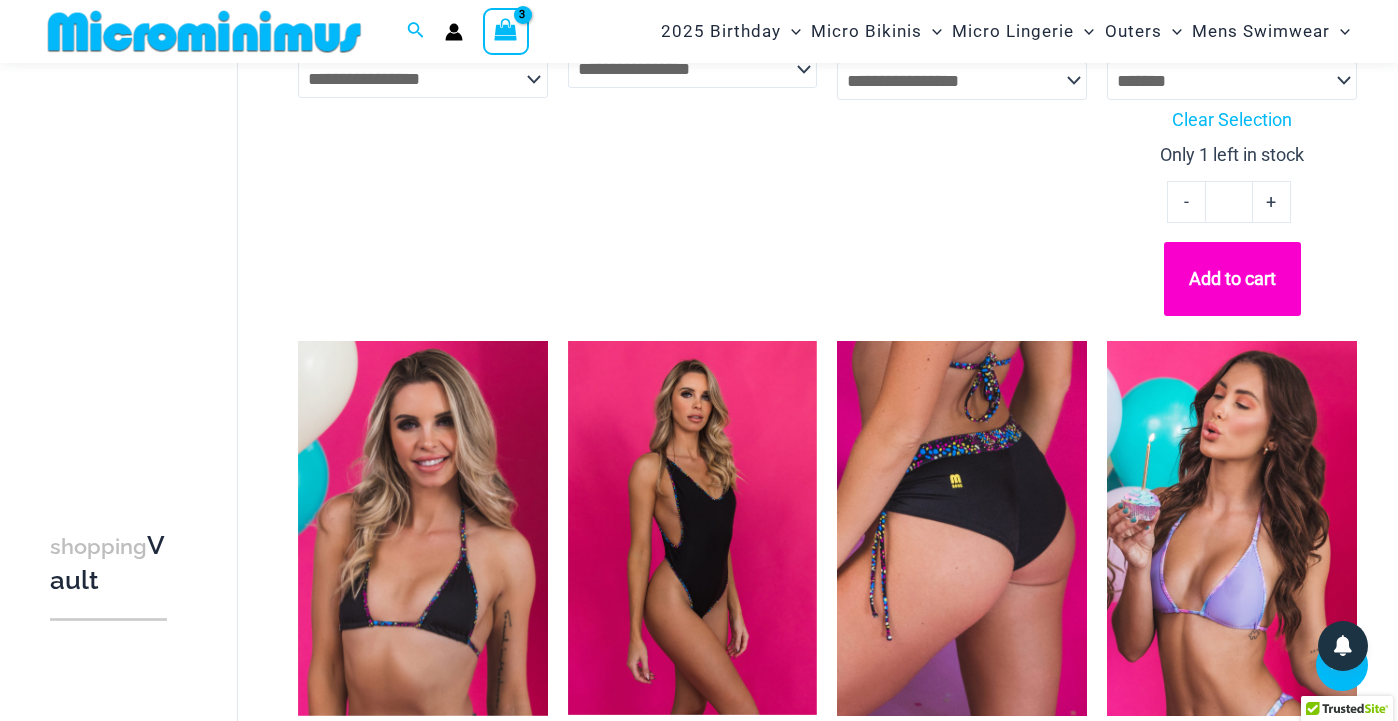 scroll, scrollTop: 659, scrollLeft: 0, axis: vertical 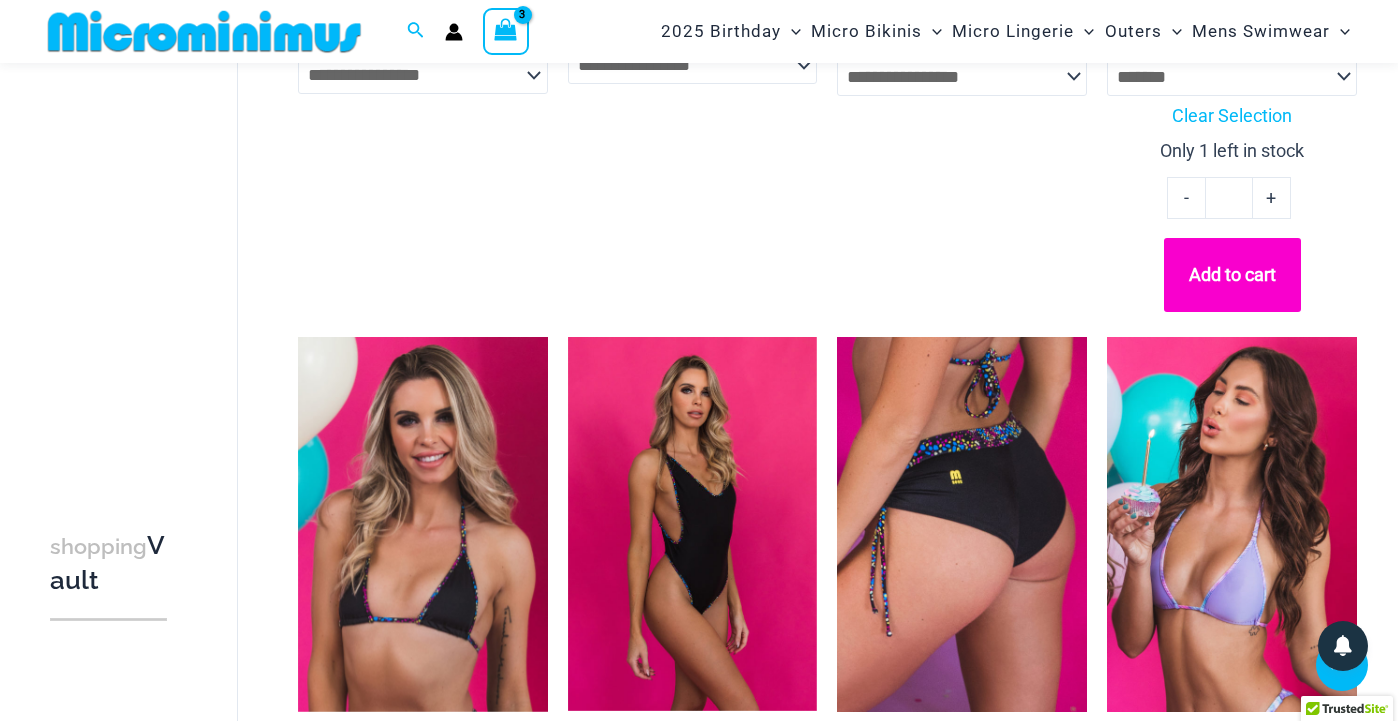 click on "Add to cart" 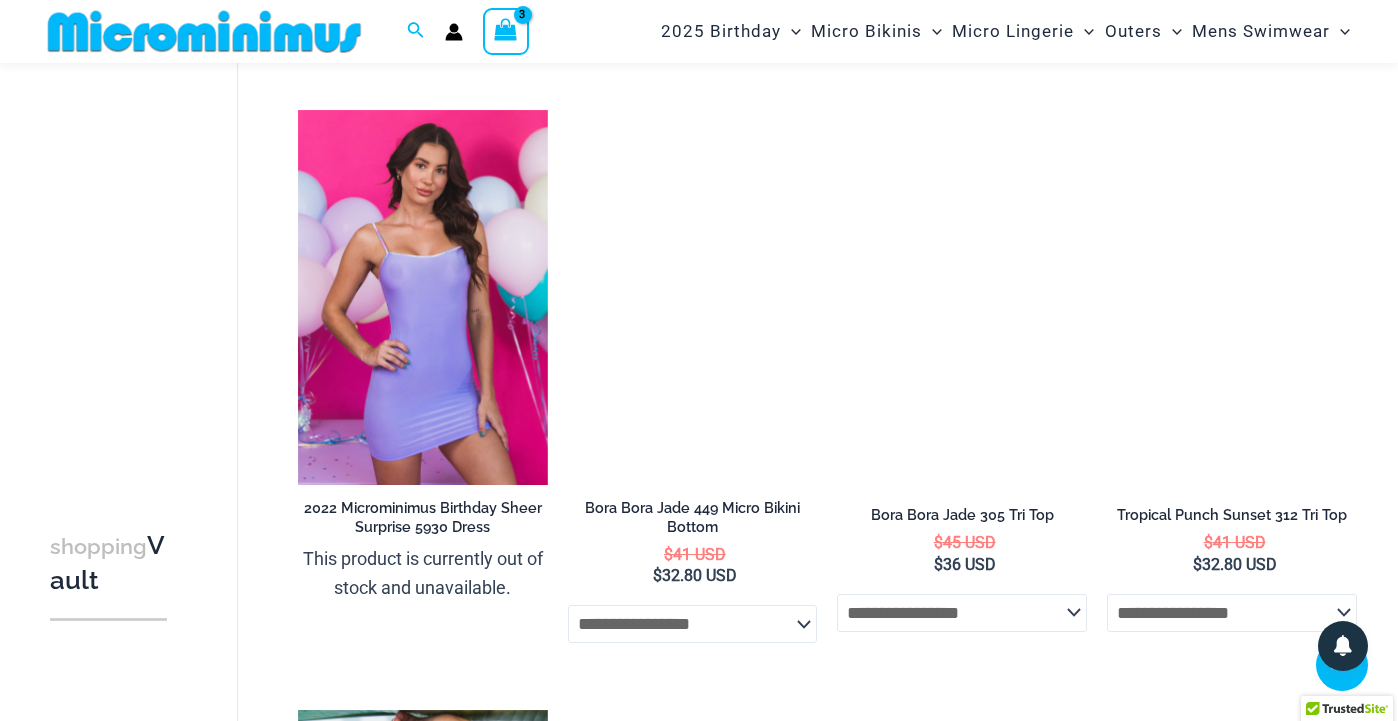 scroll, scrollTop: 1489, scrollLeft: 0, axis: vertical 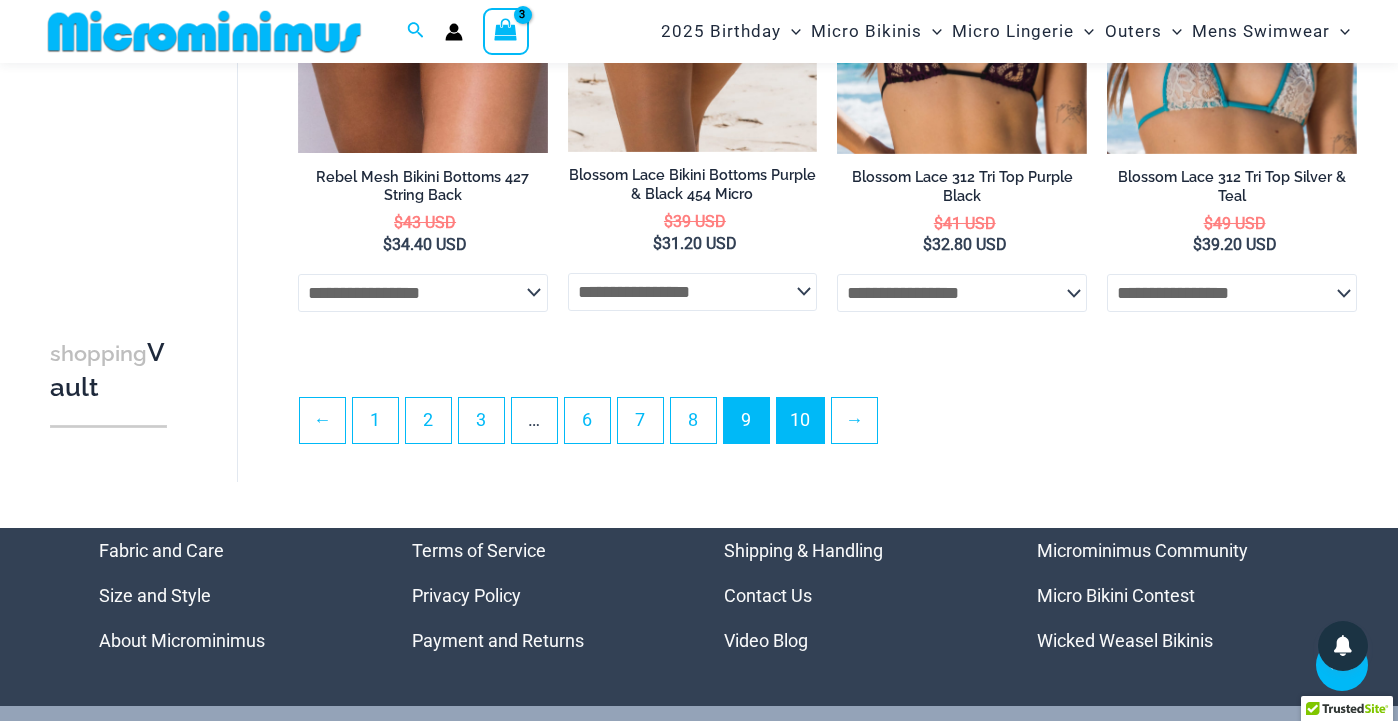 click on "10" at bounding box center [800, 420] 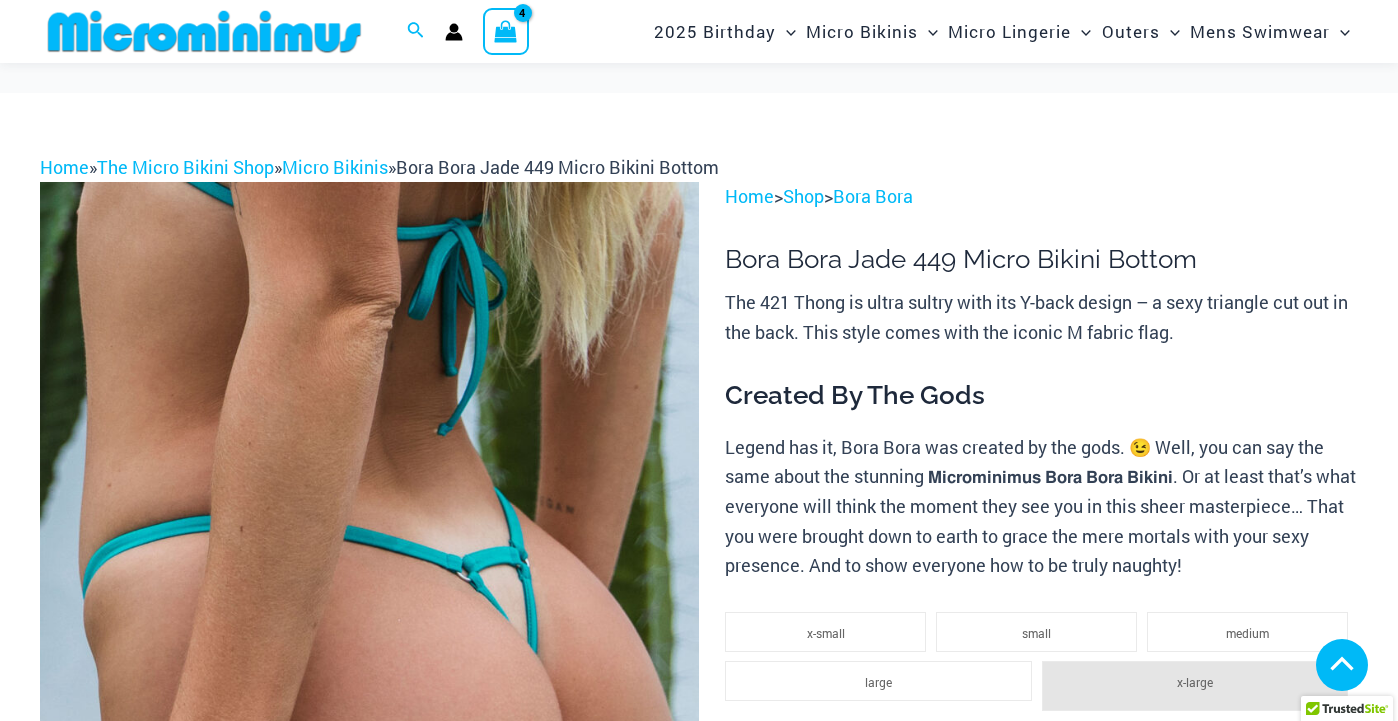 click at bounding box center (596, 1345) 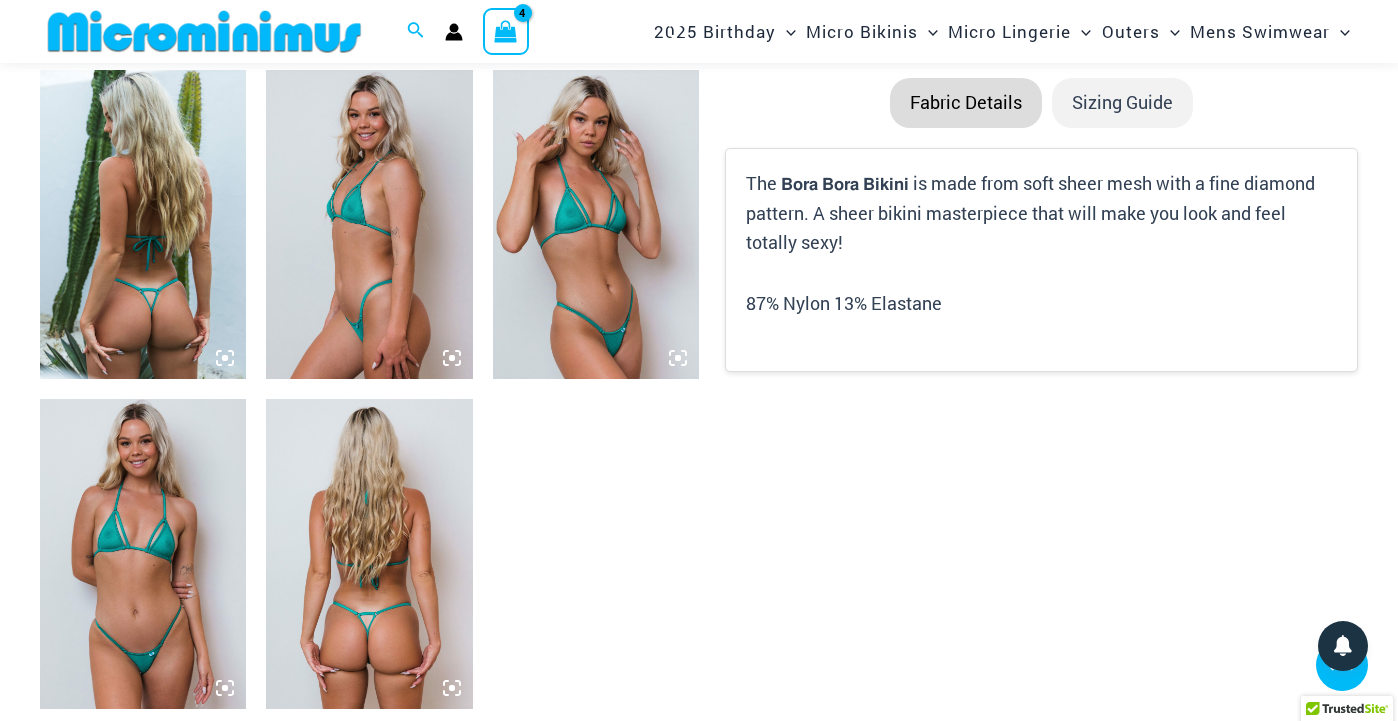 scroll, scrollTop: 1159, scrollLeft: 0, axis: vertical 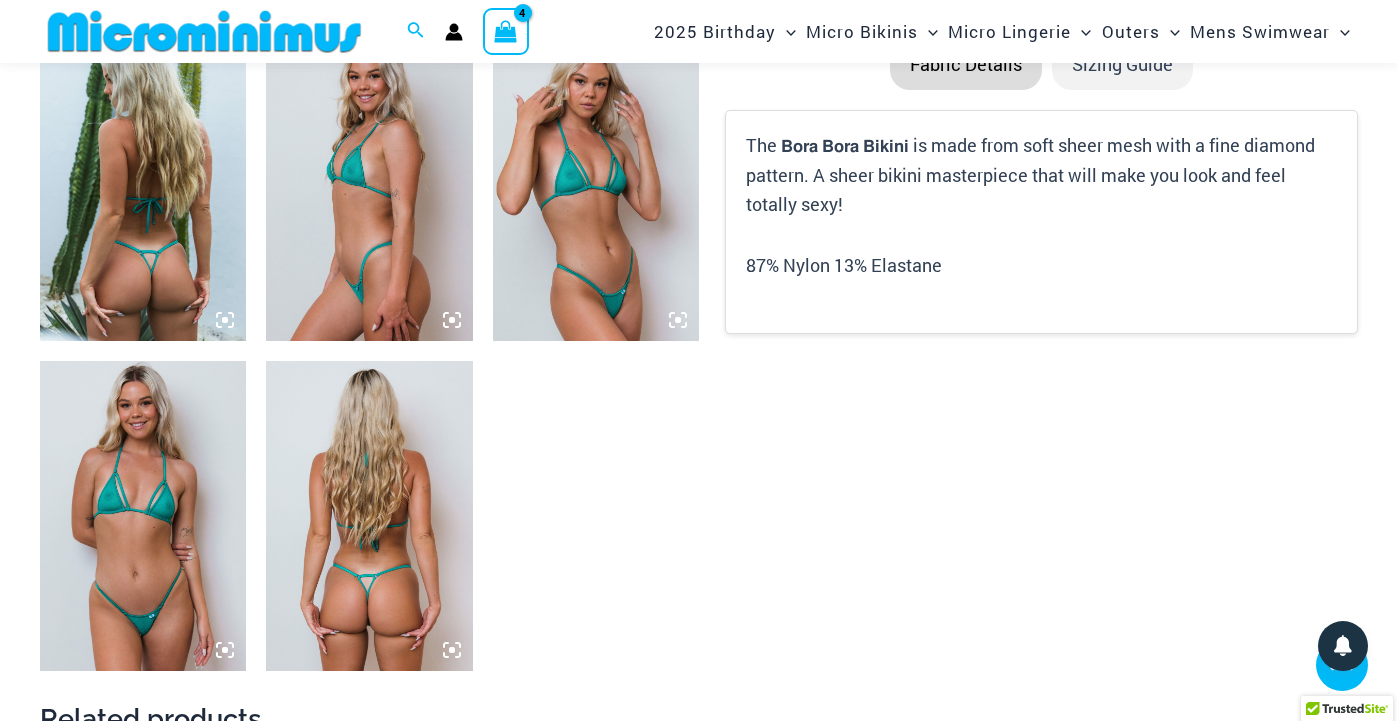 click at bounding box center [596, 186] 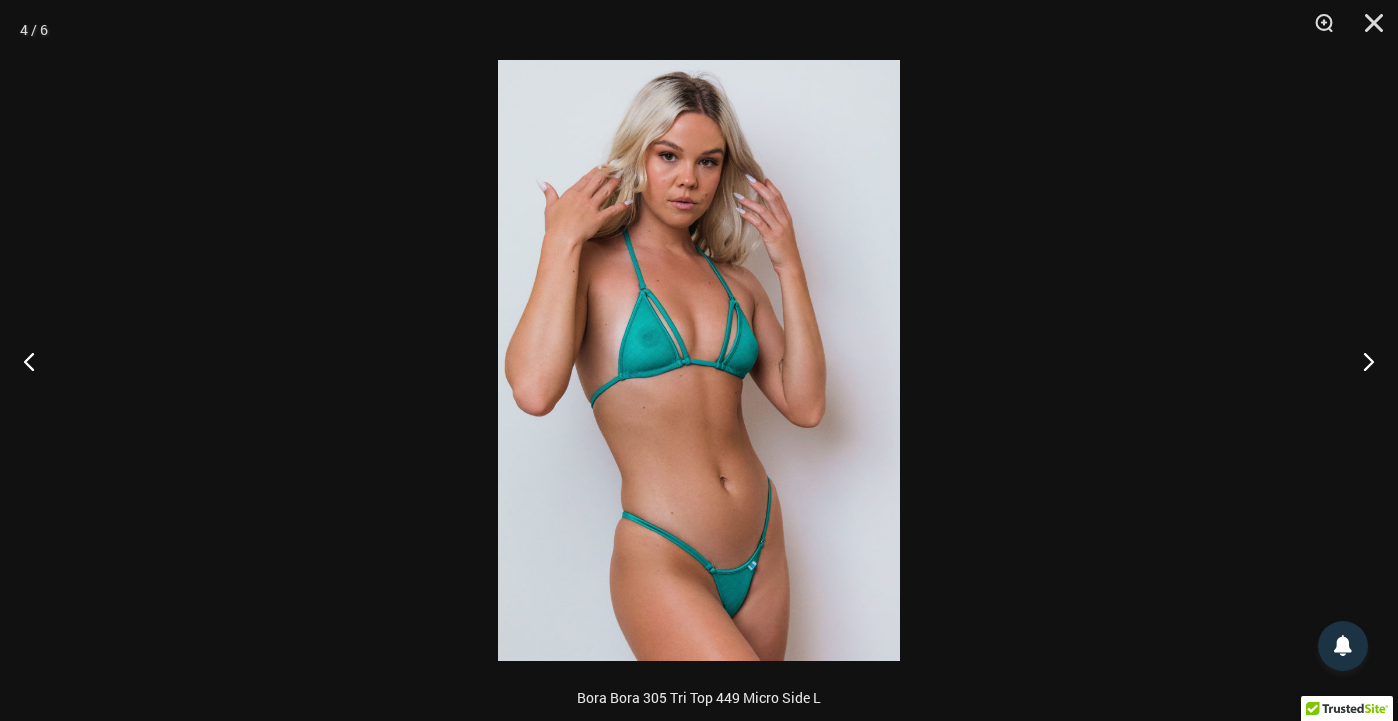 click at bounding box center (498, 60) 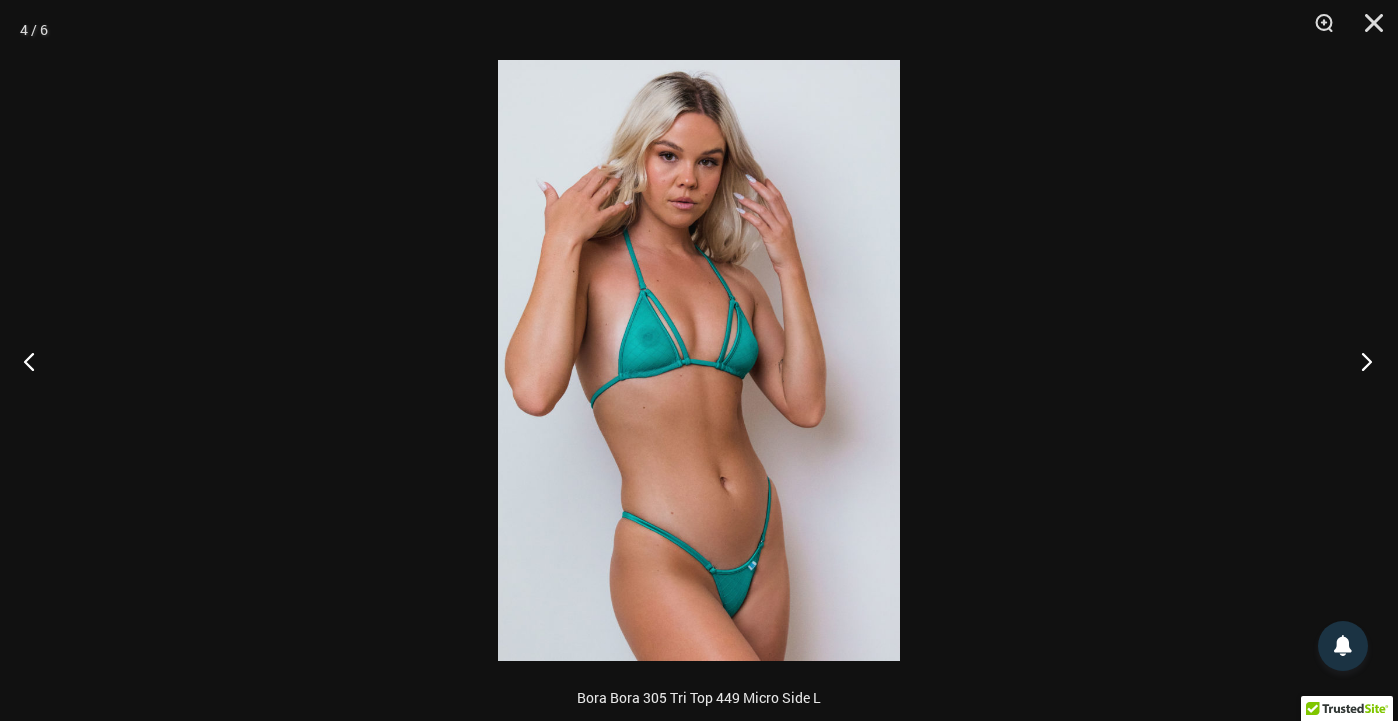 click at bounding box center [1360, 361] 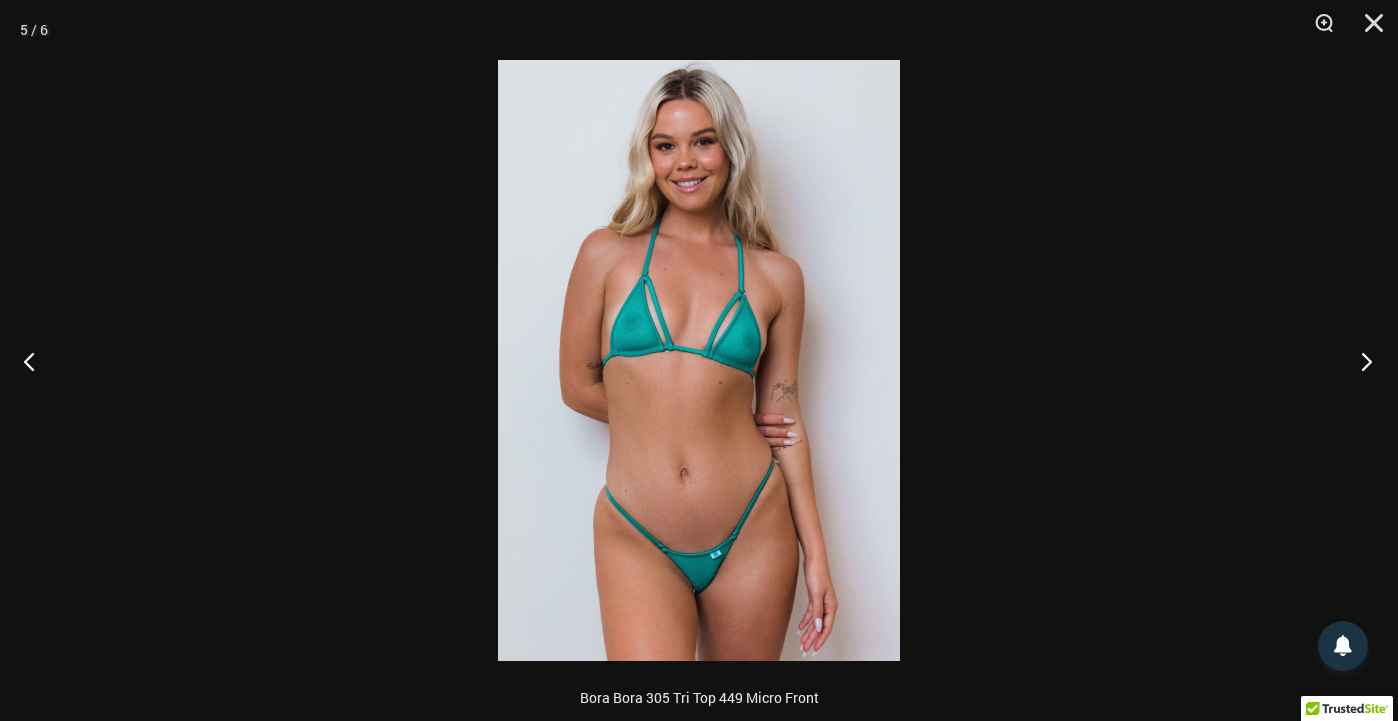 click at bounding box center [1360, 361] 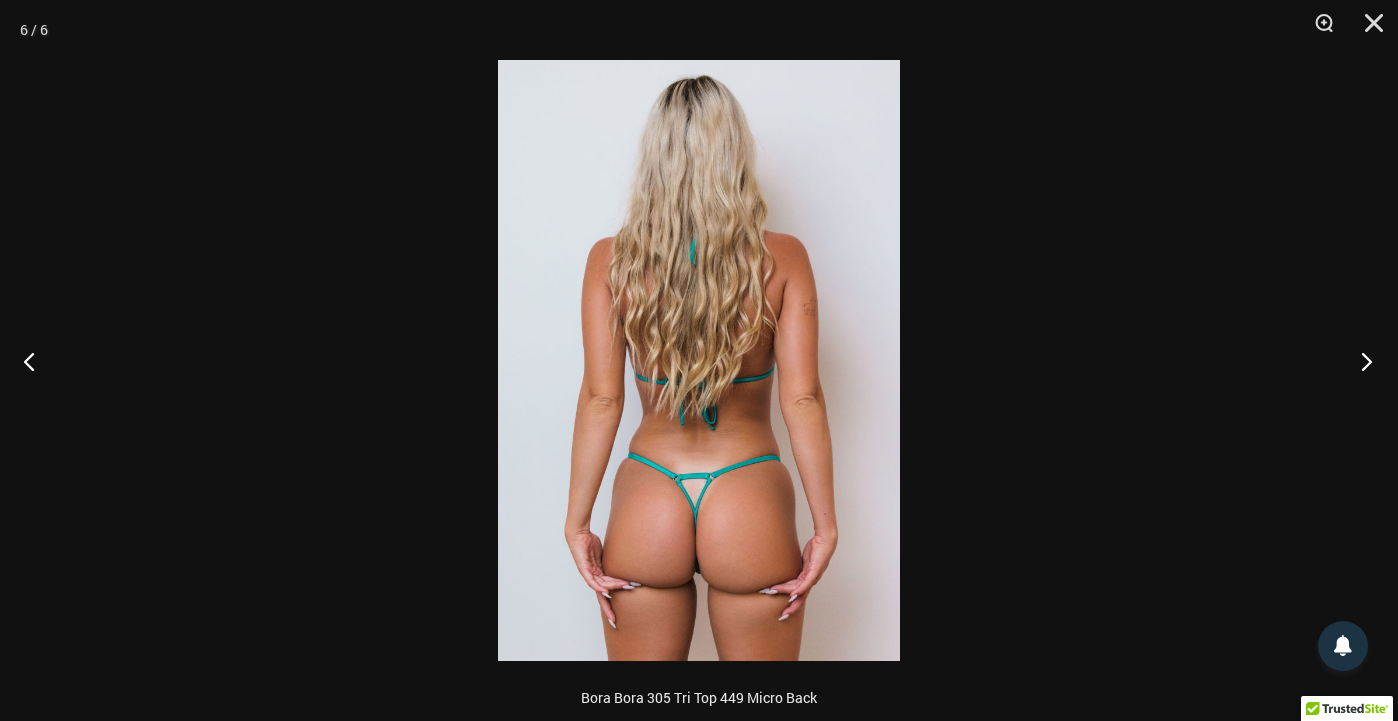 click at bounding box center (1360, 361) 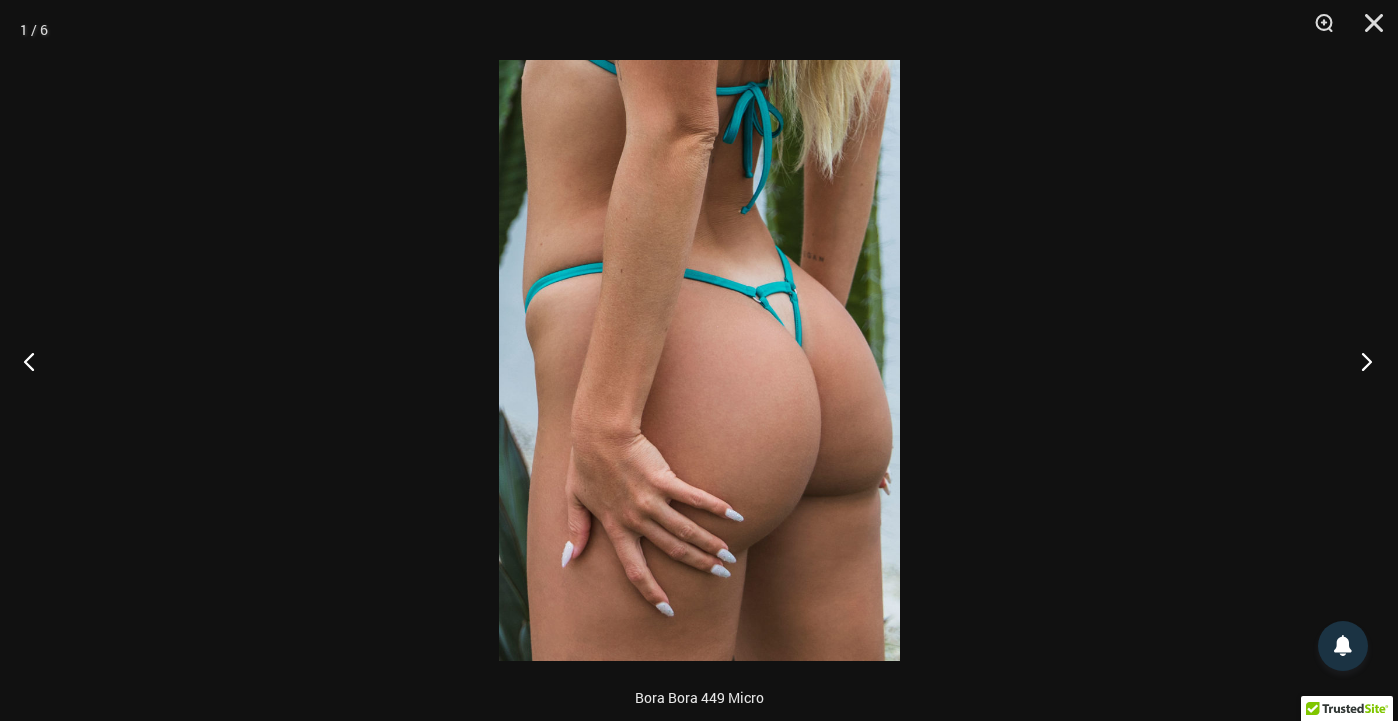 click at bounding box center [1360, 361] 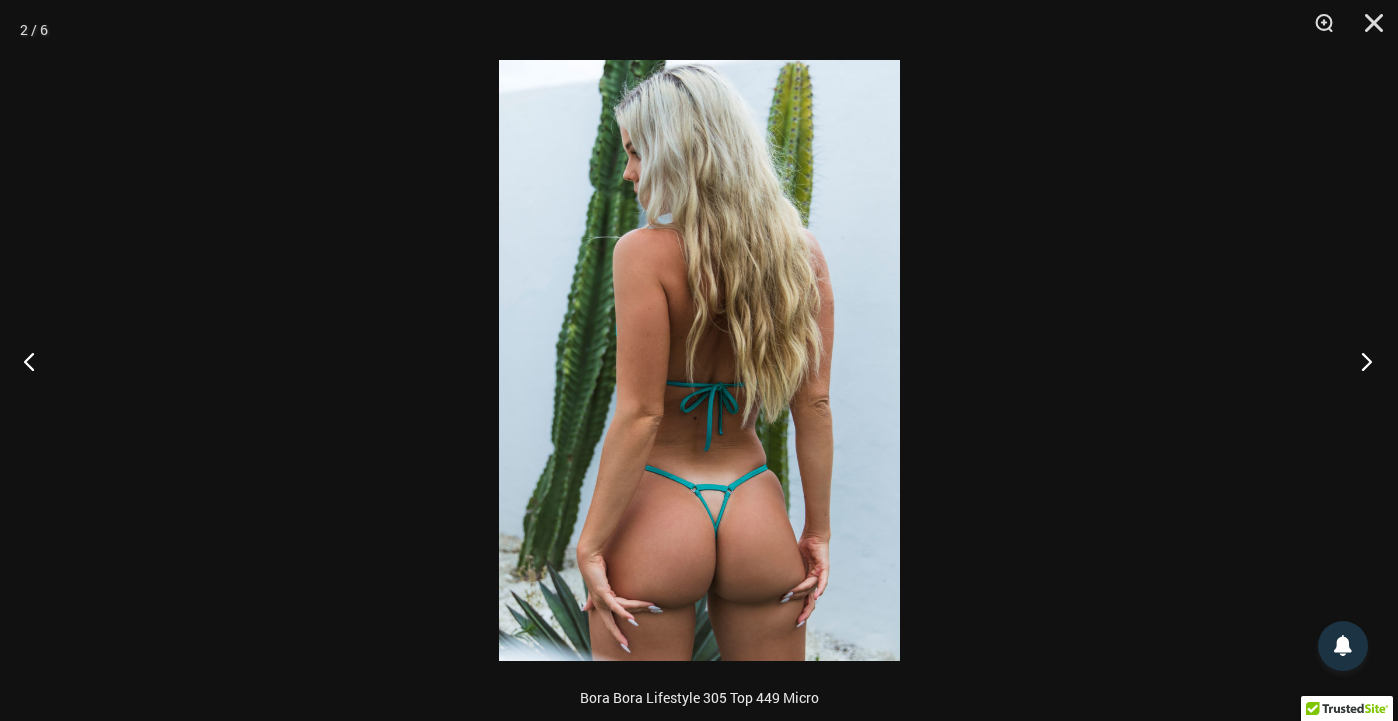 click at bounding box center [1360, 361] 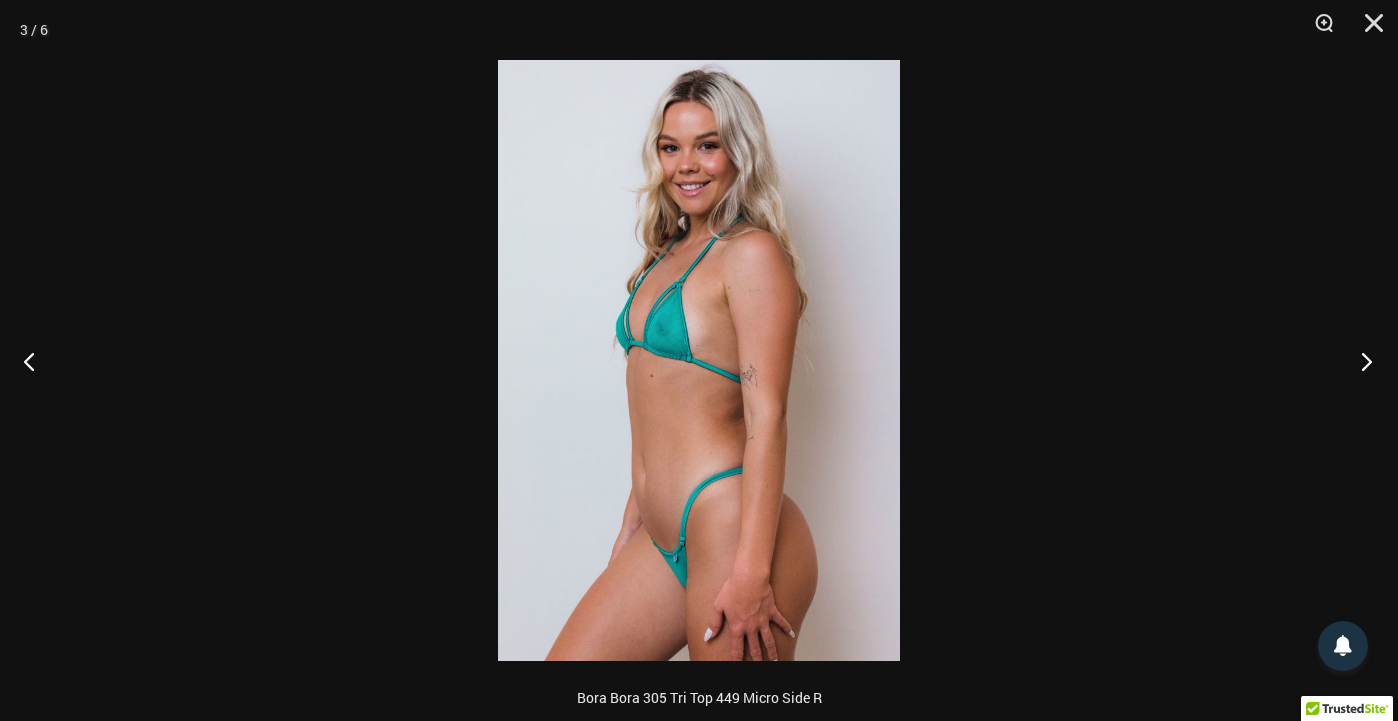 click at bounding box center [1360, 361] 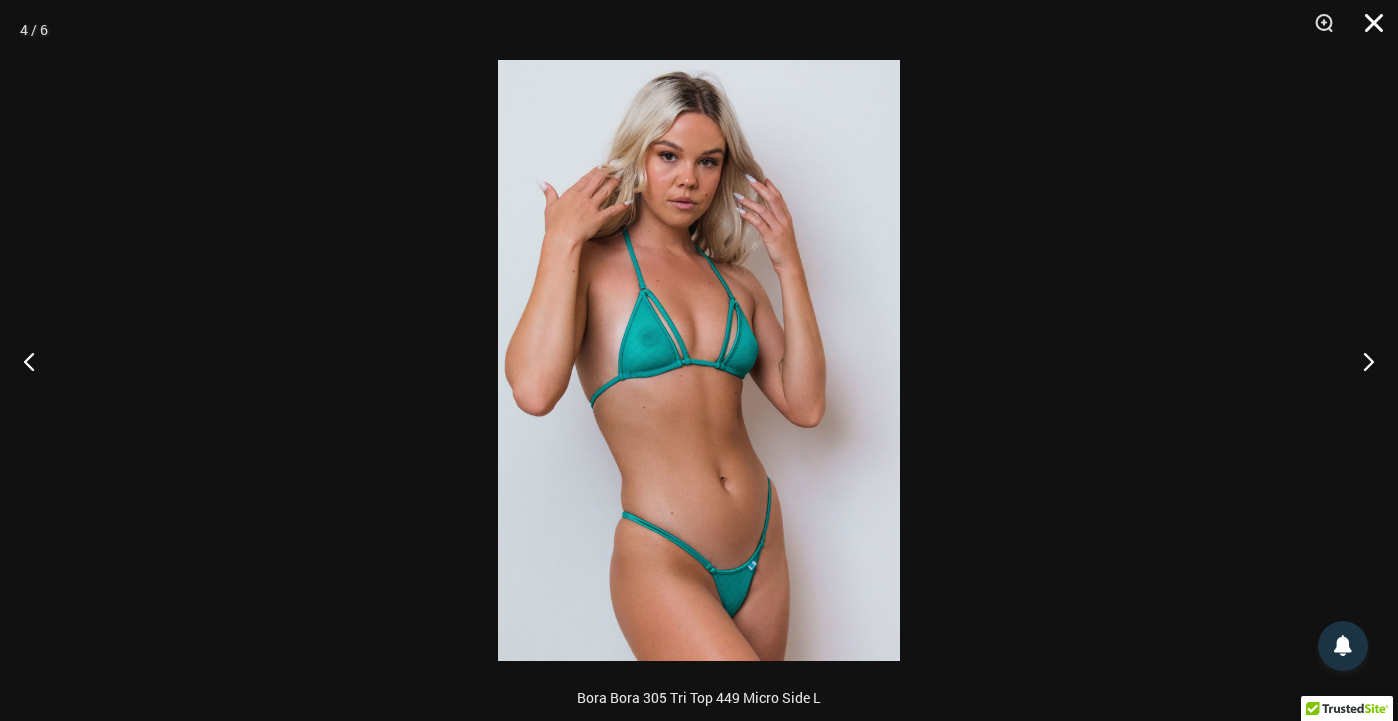 click at bounding box center (1367, 30) 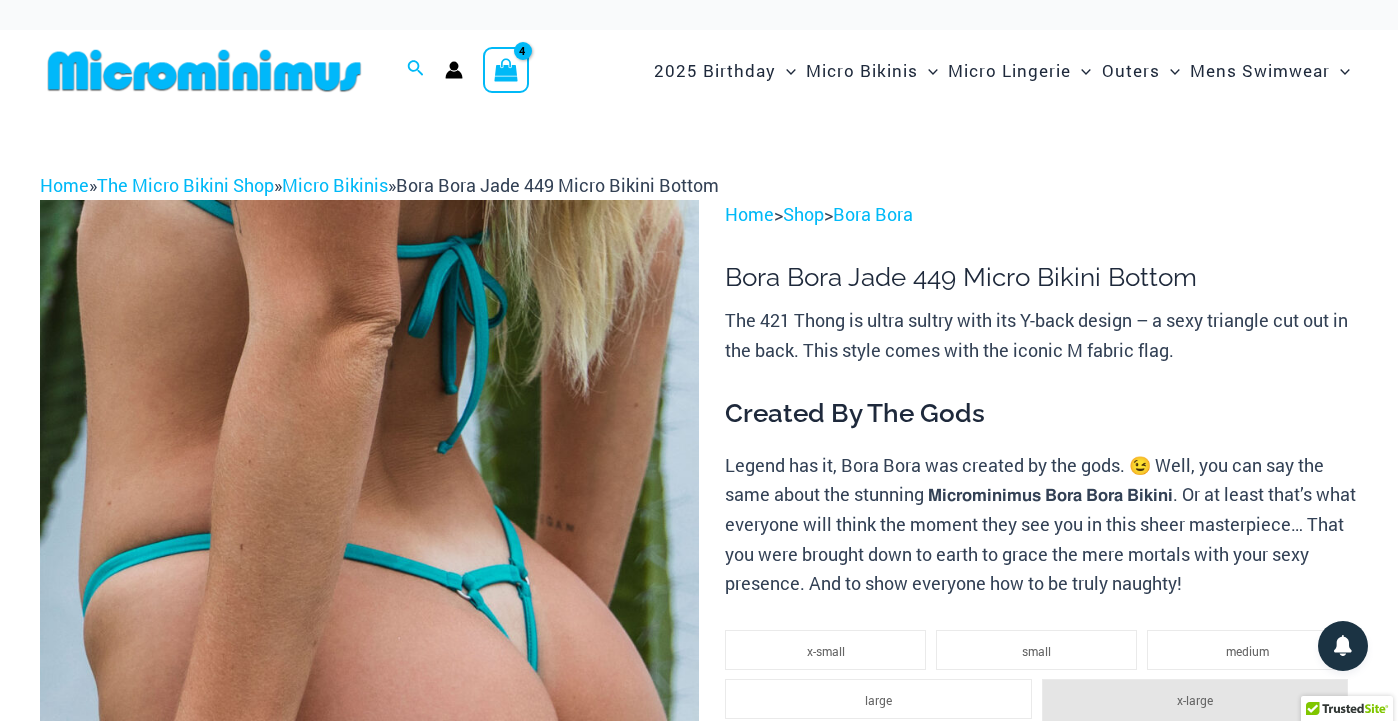 scroll, scrollTop: 0, scrollLeft: 0, axis: both 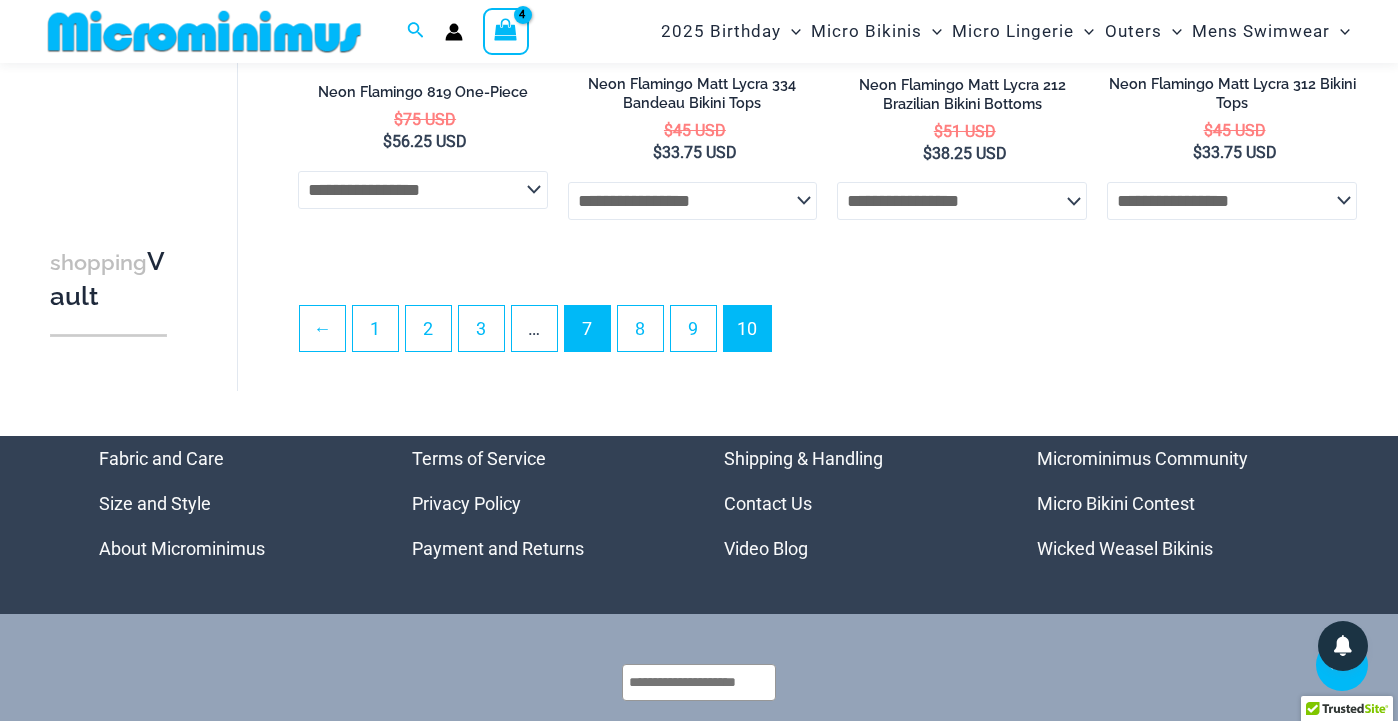 click on "7" at bounding box center (587, 328) 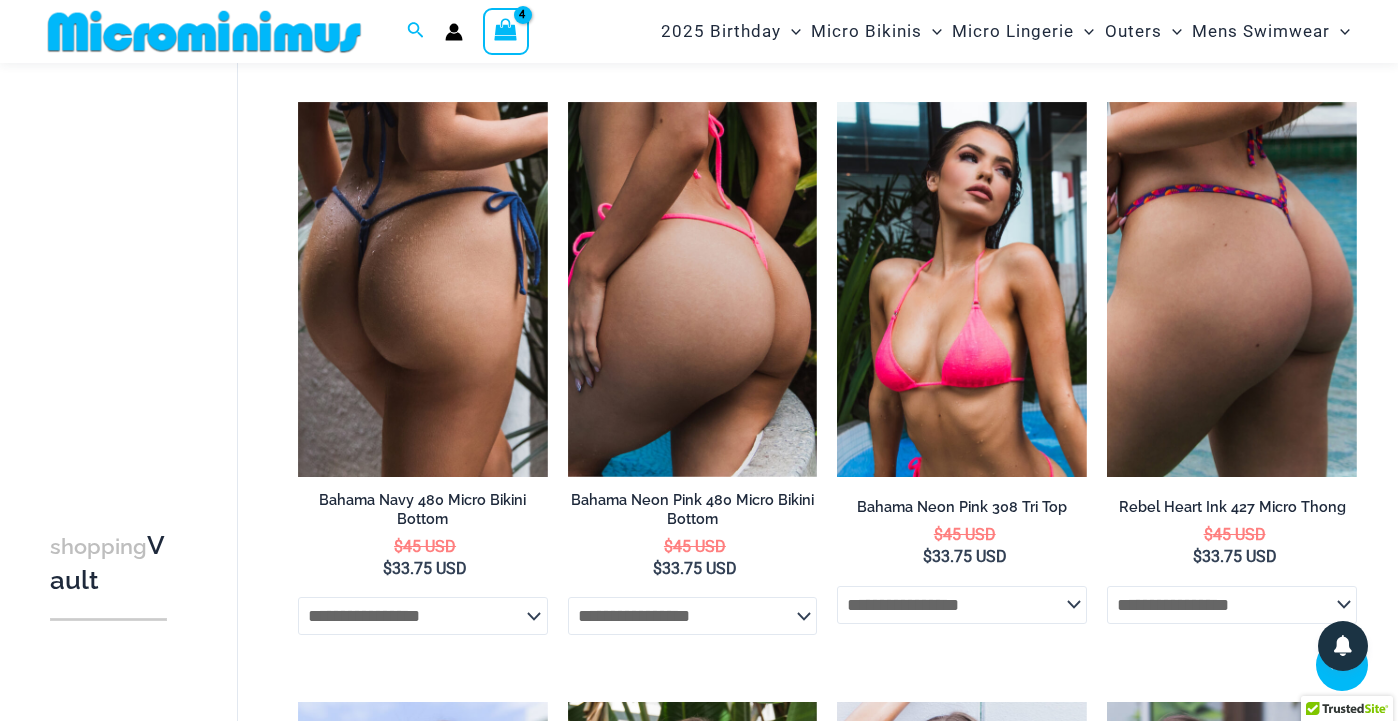 scroll, scrollTop: 1920, scrollLeft: 0, axis: vertical 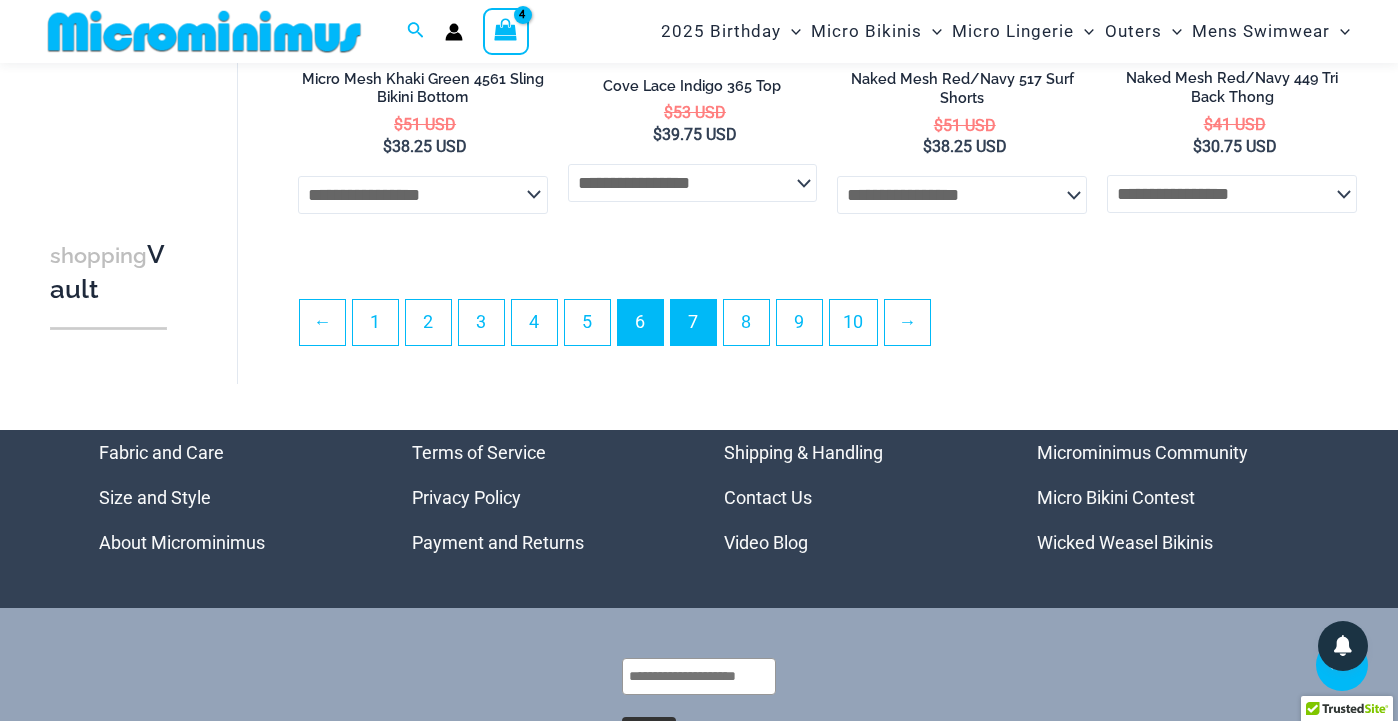click on "6" at bounding box center (640, 322) 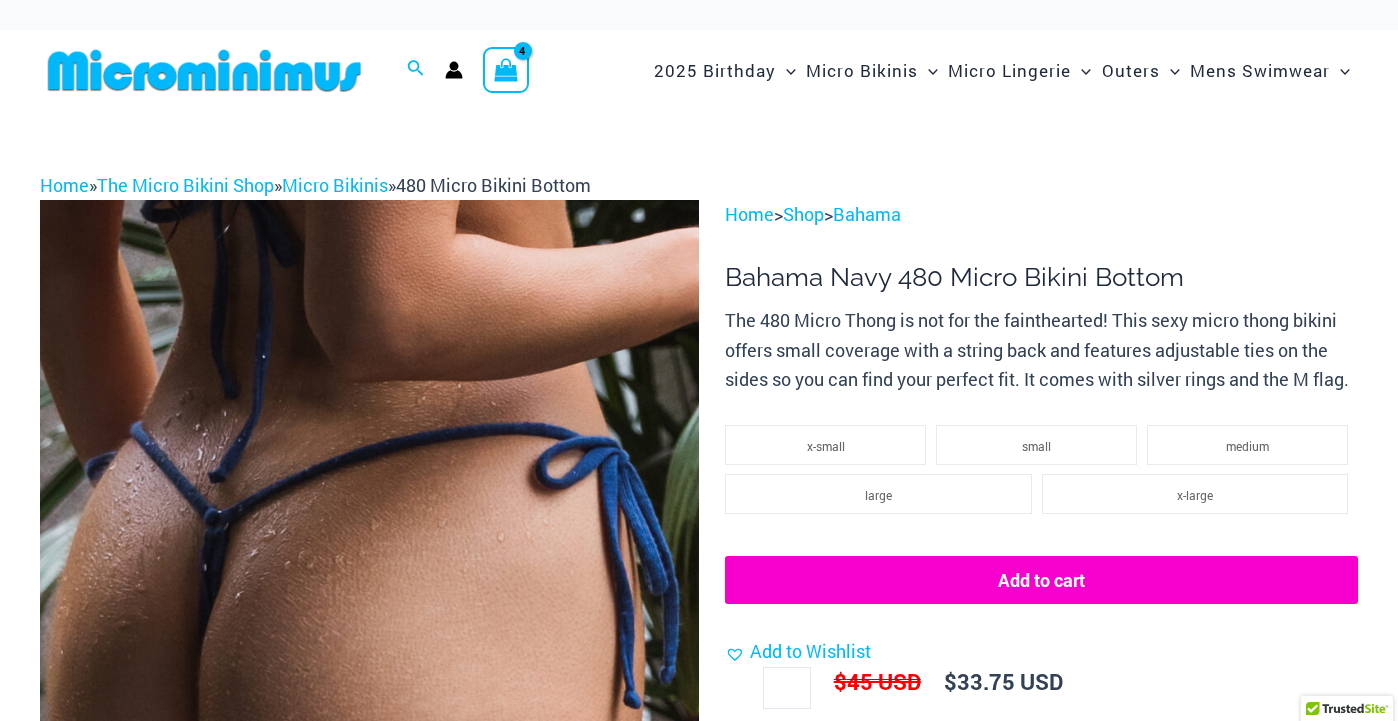 scroll, scrollTop: 992, scrollLeft: 0, axis: vertical 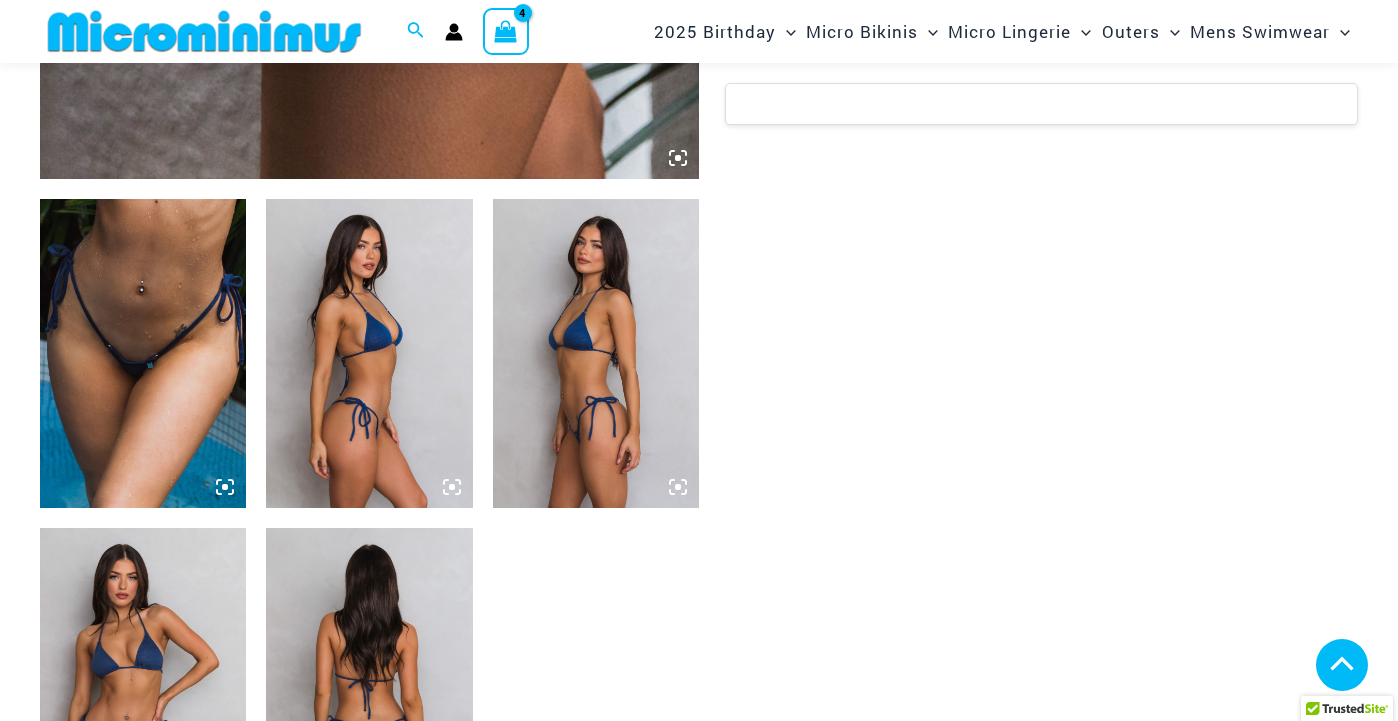 click at bounding box center [143, 682] 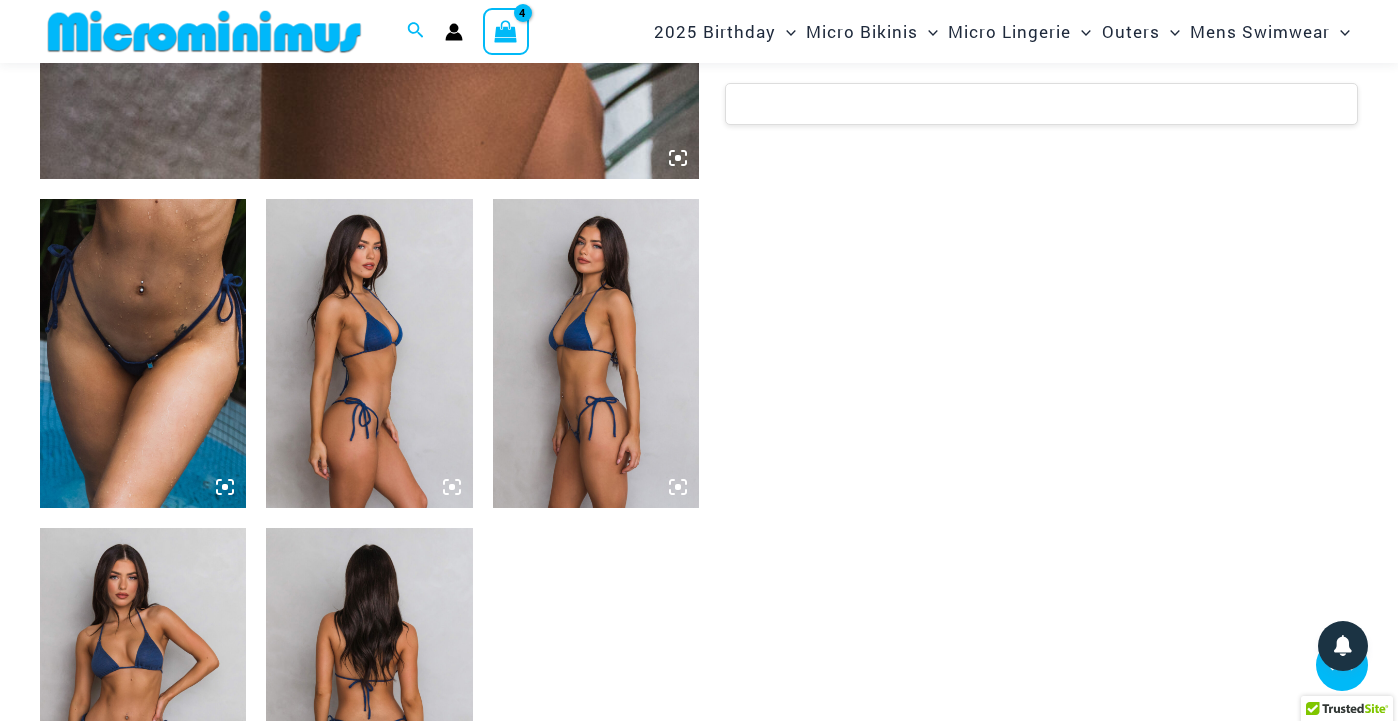 click at bounding box center [143, 682] 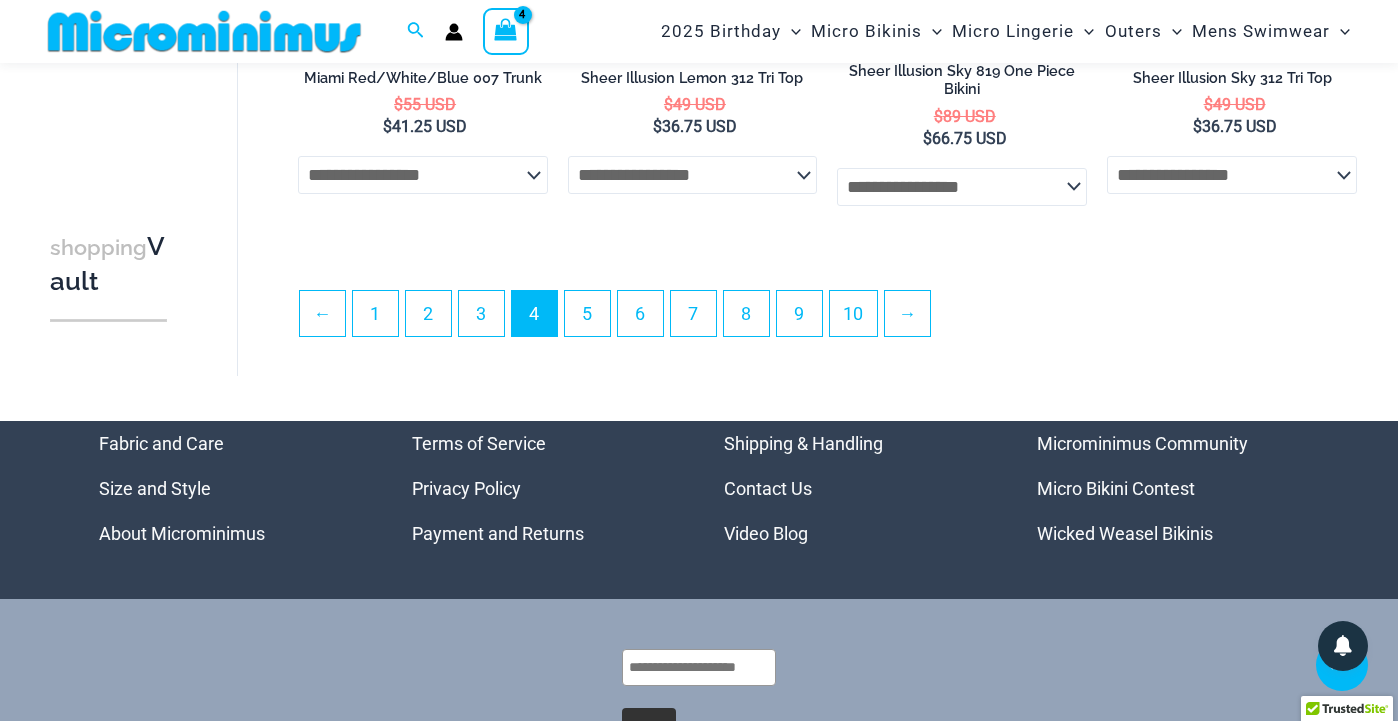 scroll, scrollTop: 4771, scrollLeft: 0, axis: vertical 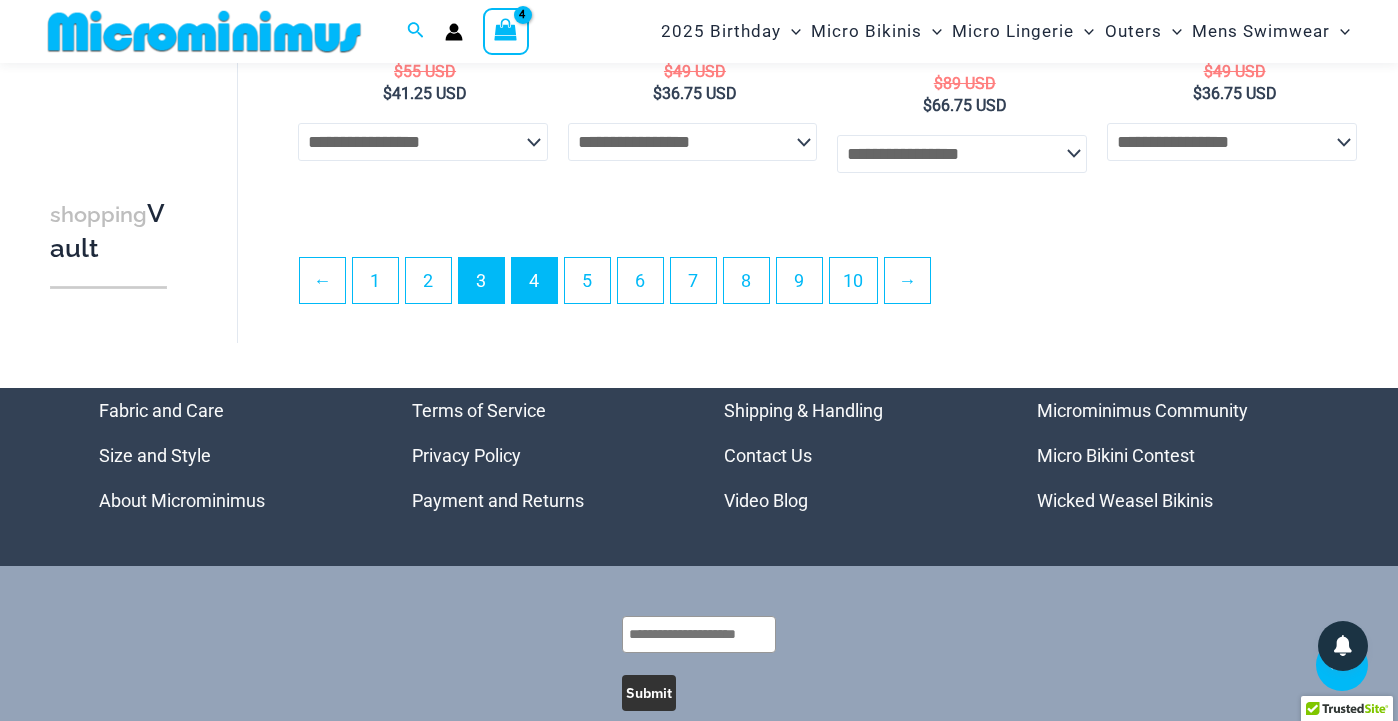 click on "3" at bounding box center (481, 280) 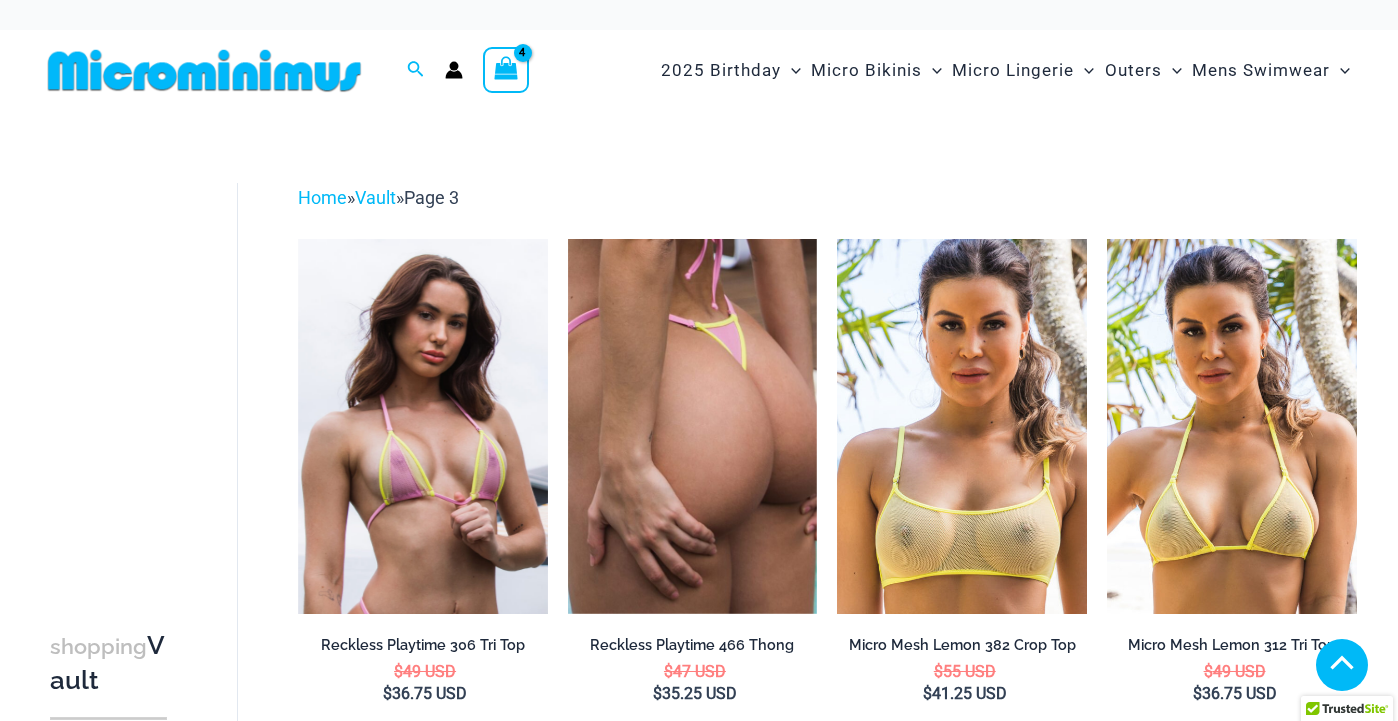 scroll, scrollTop: 3120, scrollLeft: 0, axis: vertical 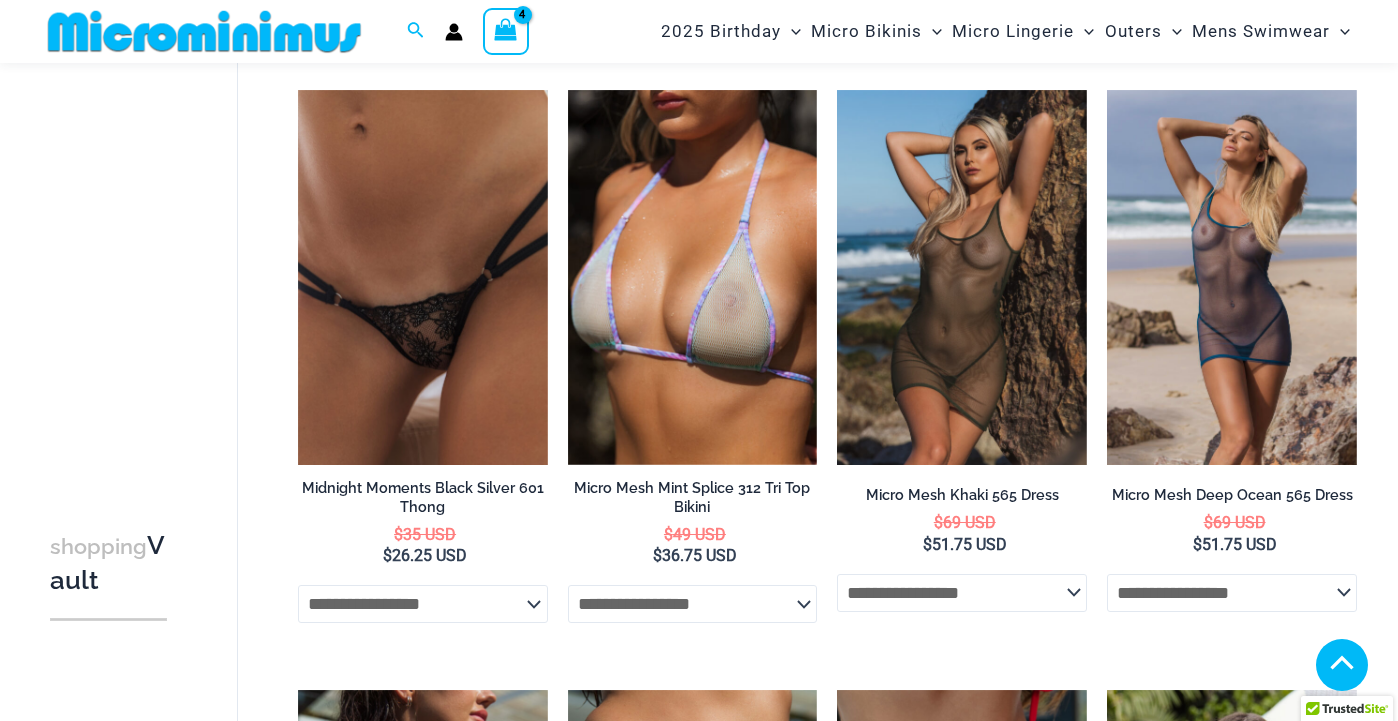 click on "**********" 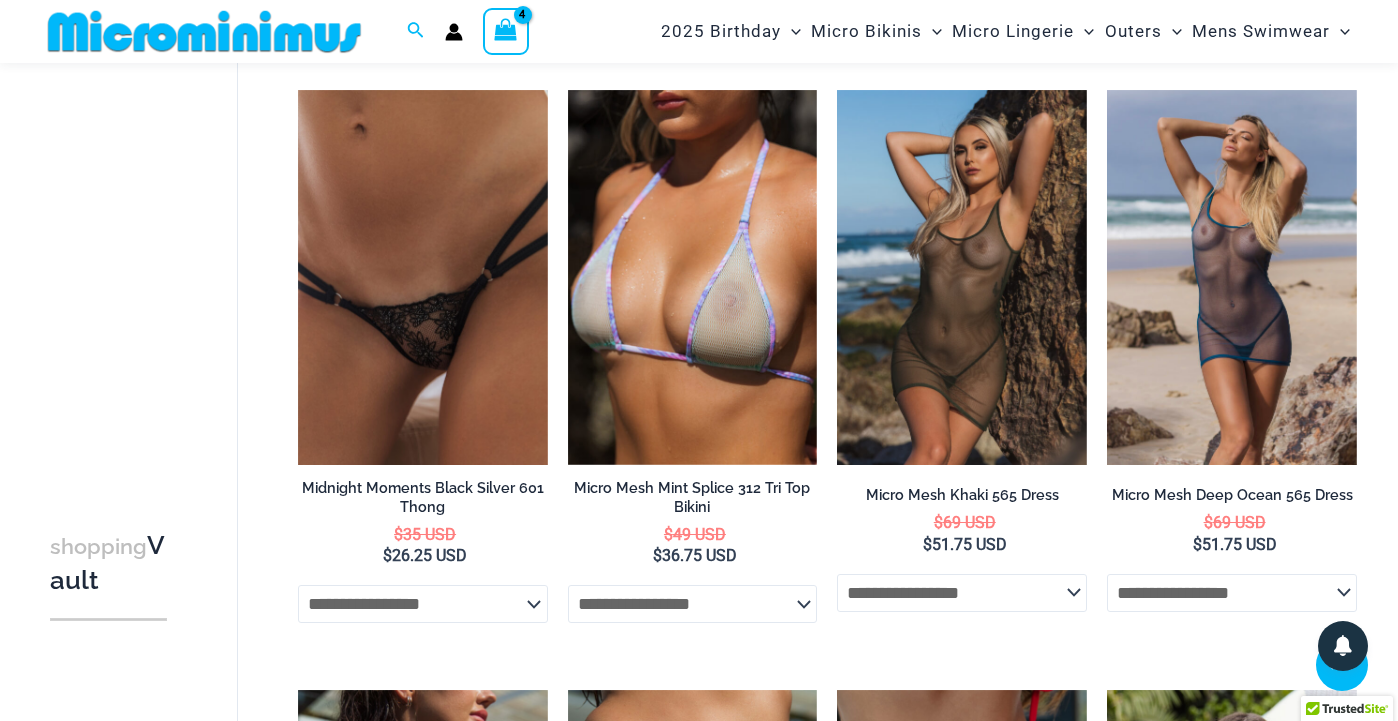 select on "*******" 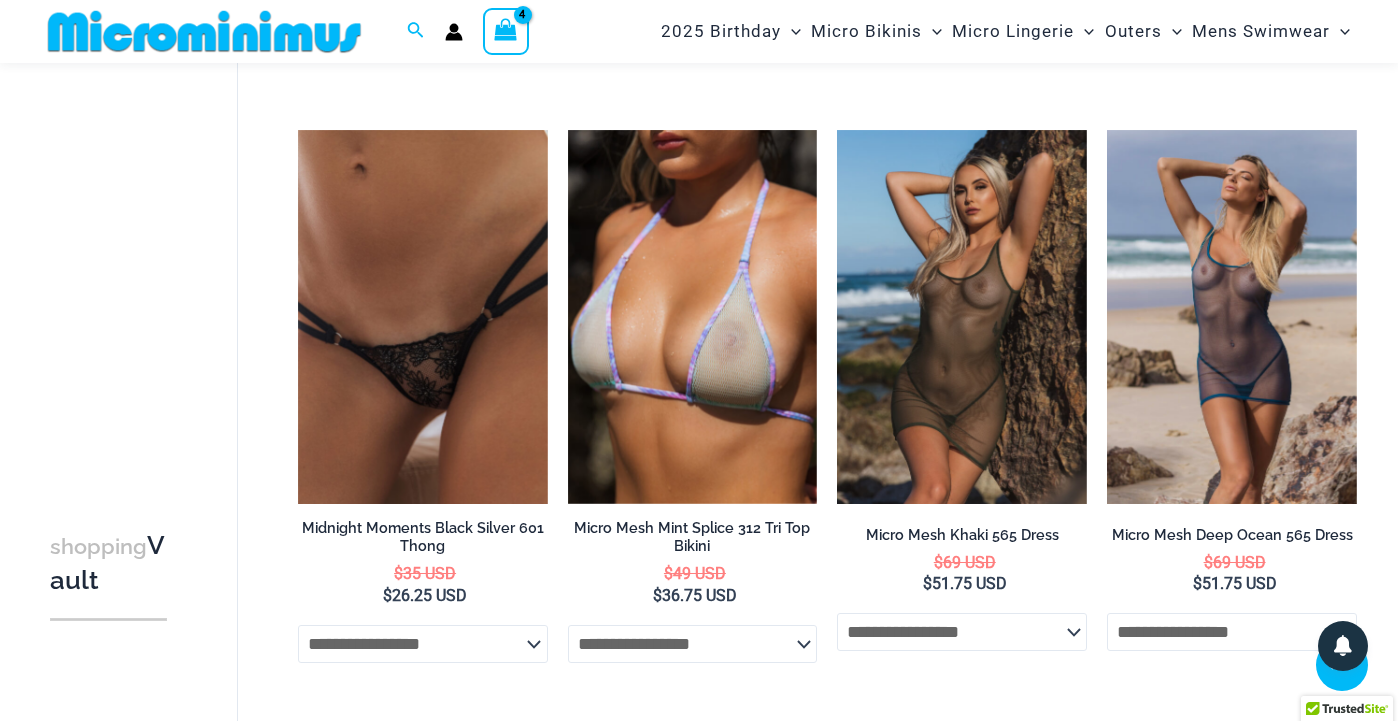 click on "**********" 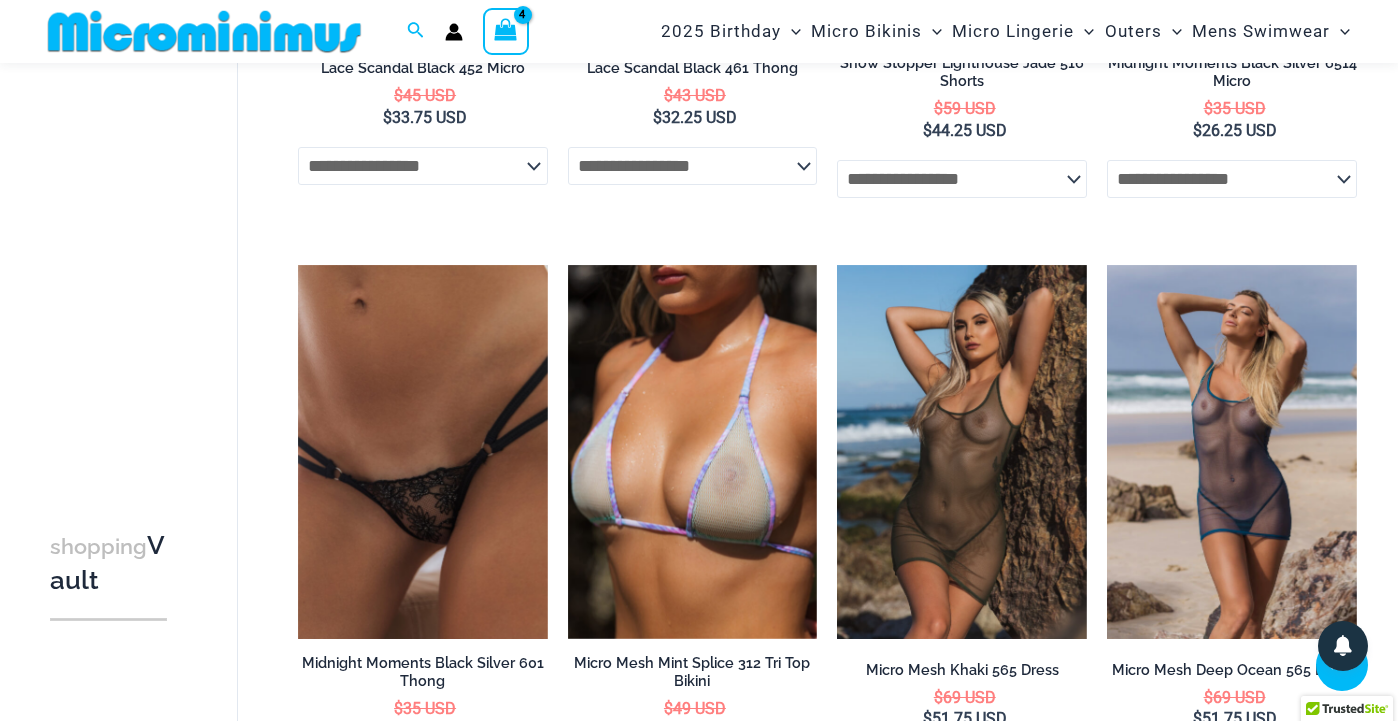 scroll, scrollTop: 965, scrollLeft: 0, axis: vertical 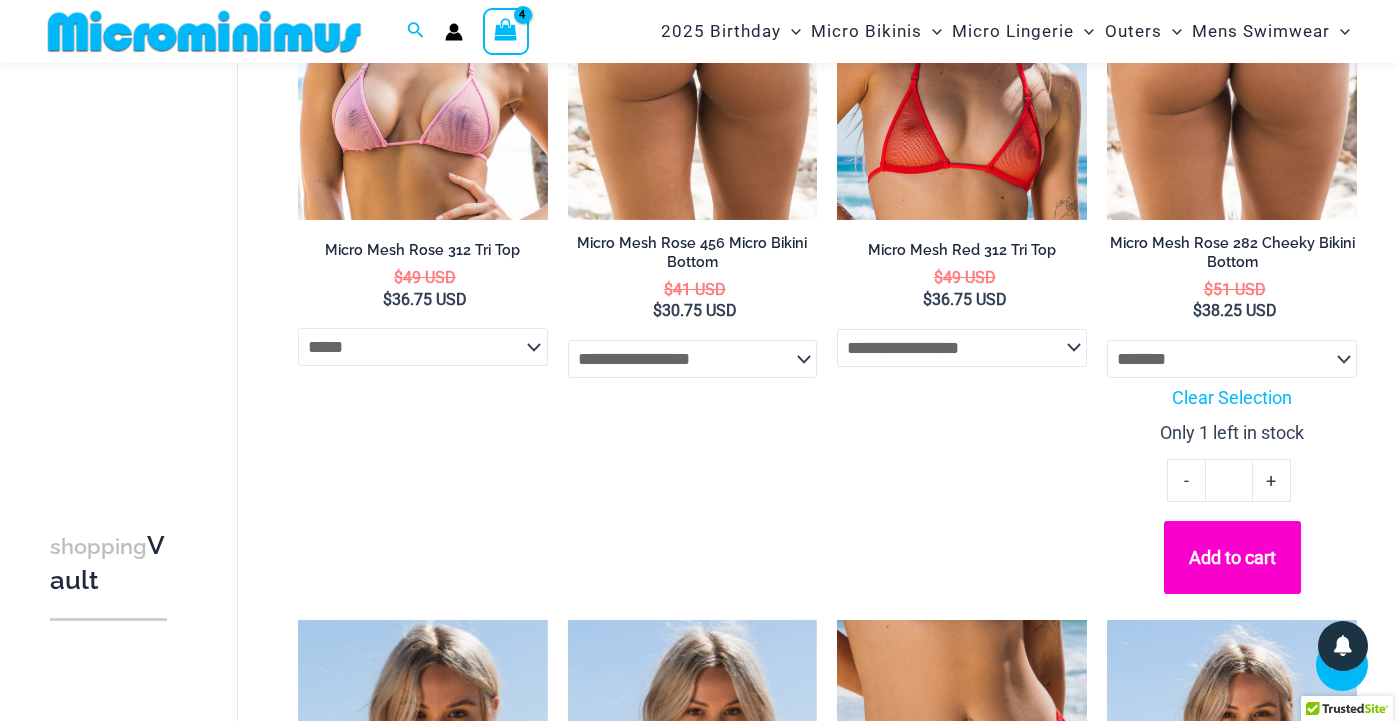 select on "*****" 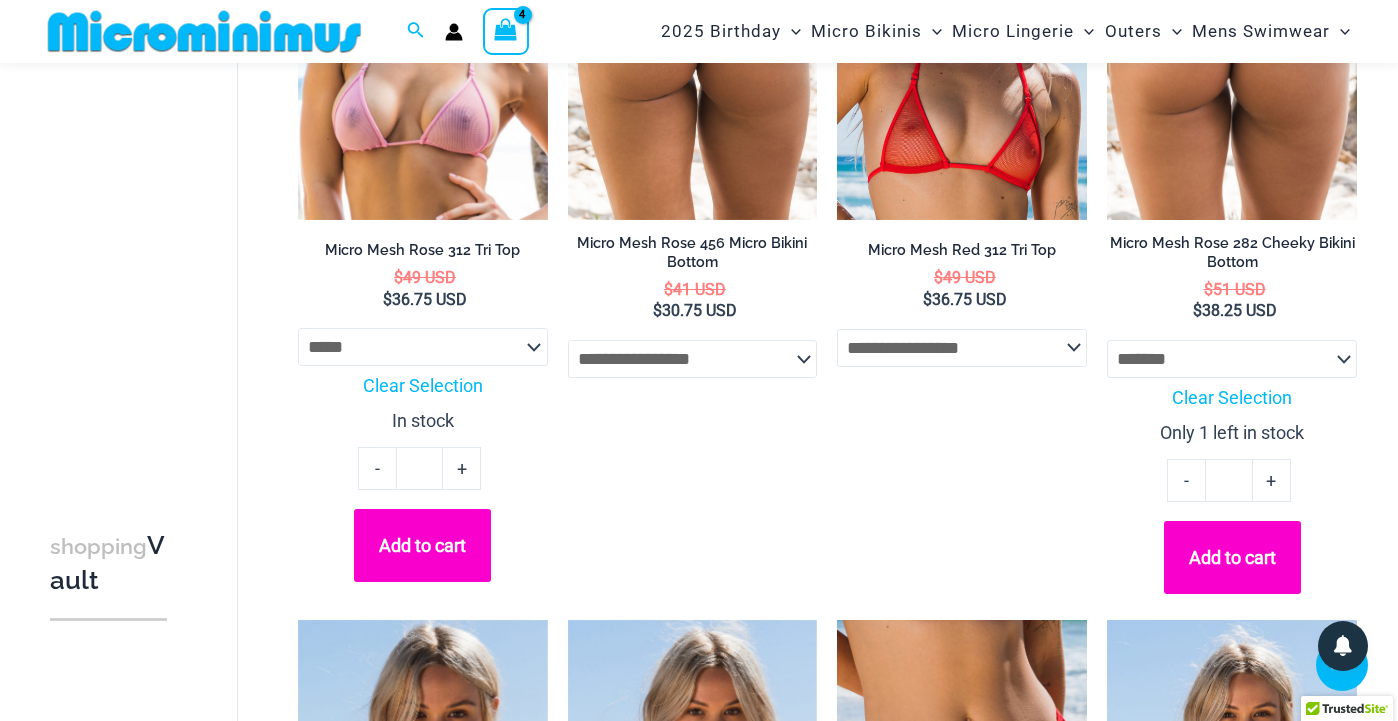 click on "Add to cart" 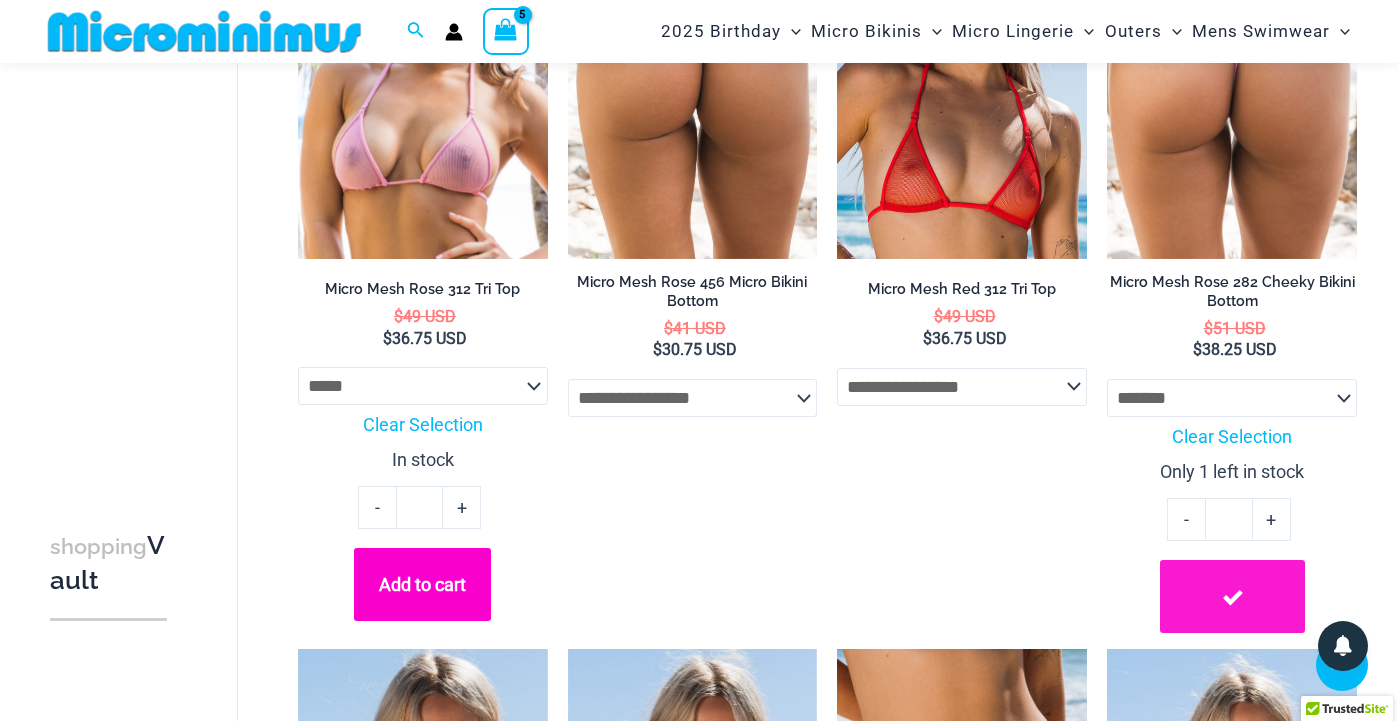 scroll, scrollTop: 996, scrollLeft: 0, axis: vertical 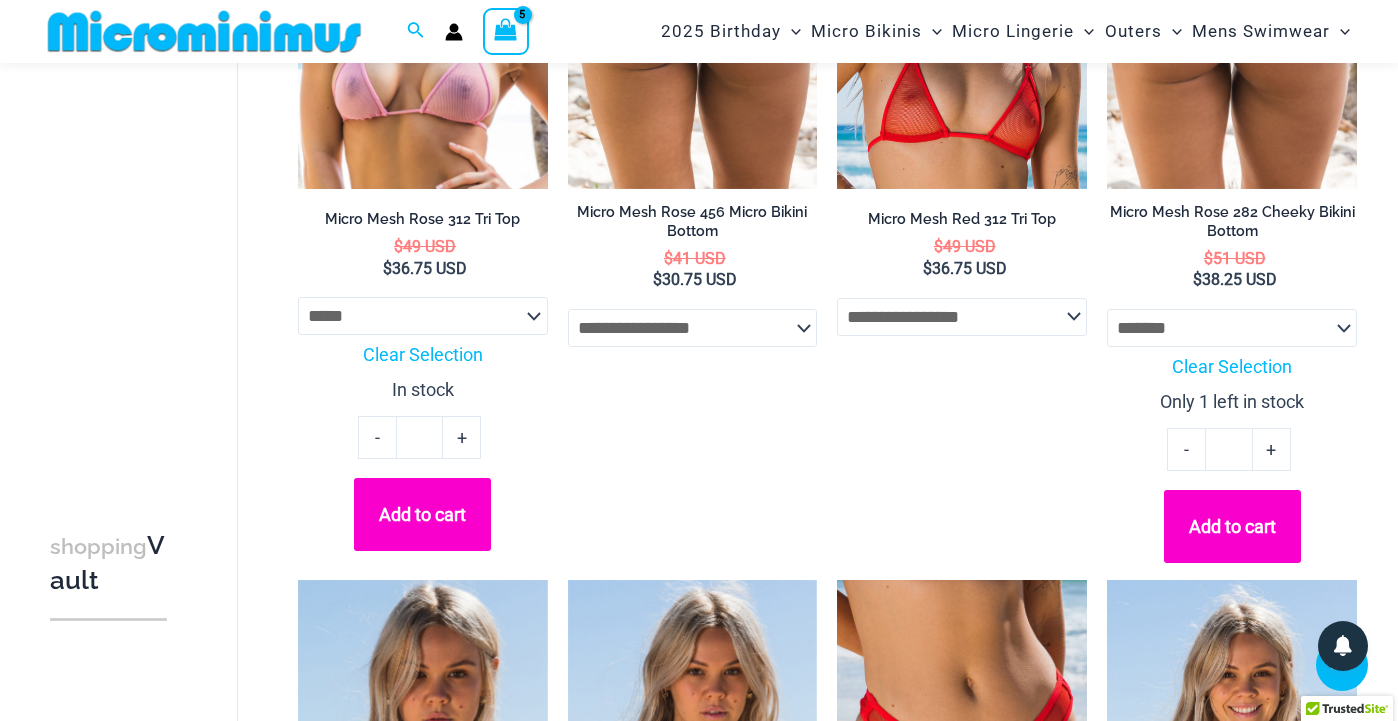 click on "Add to cart" 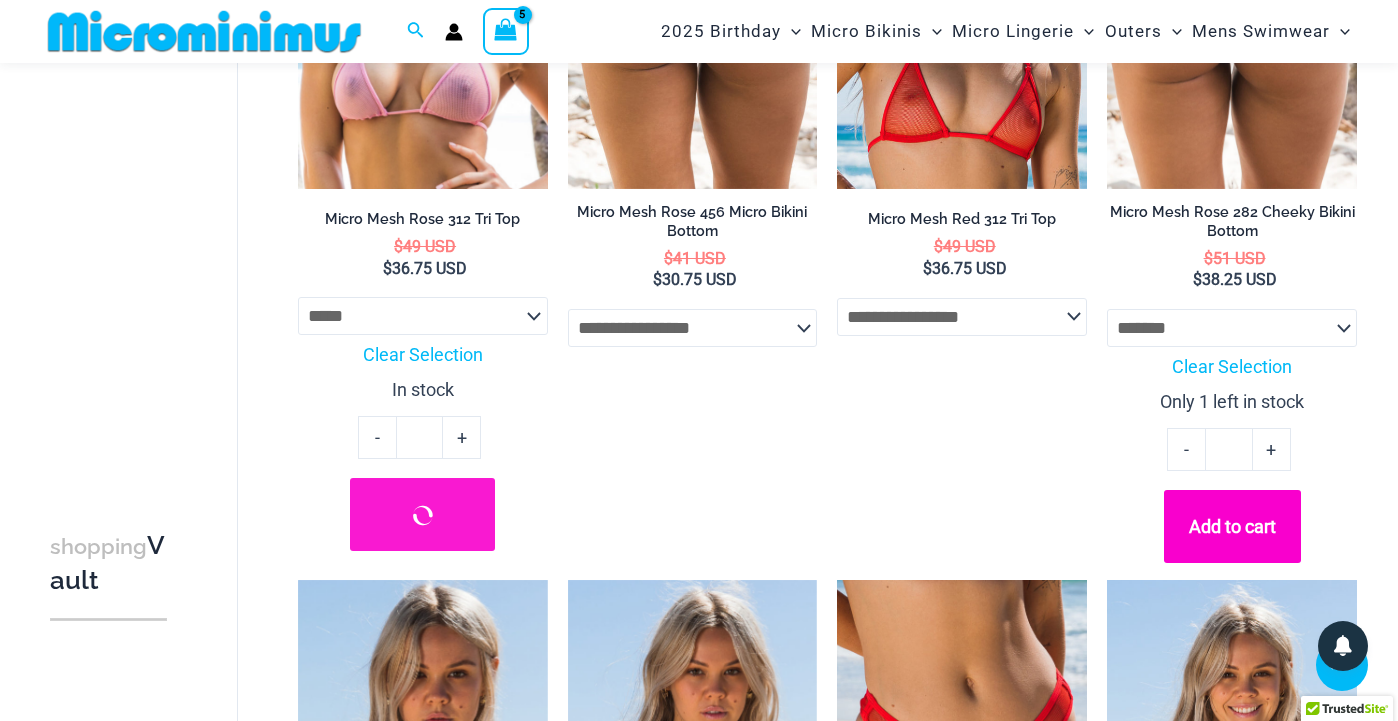 scroll, scrollTop: 900, scrollLeft: 0, axis: vertical 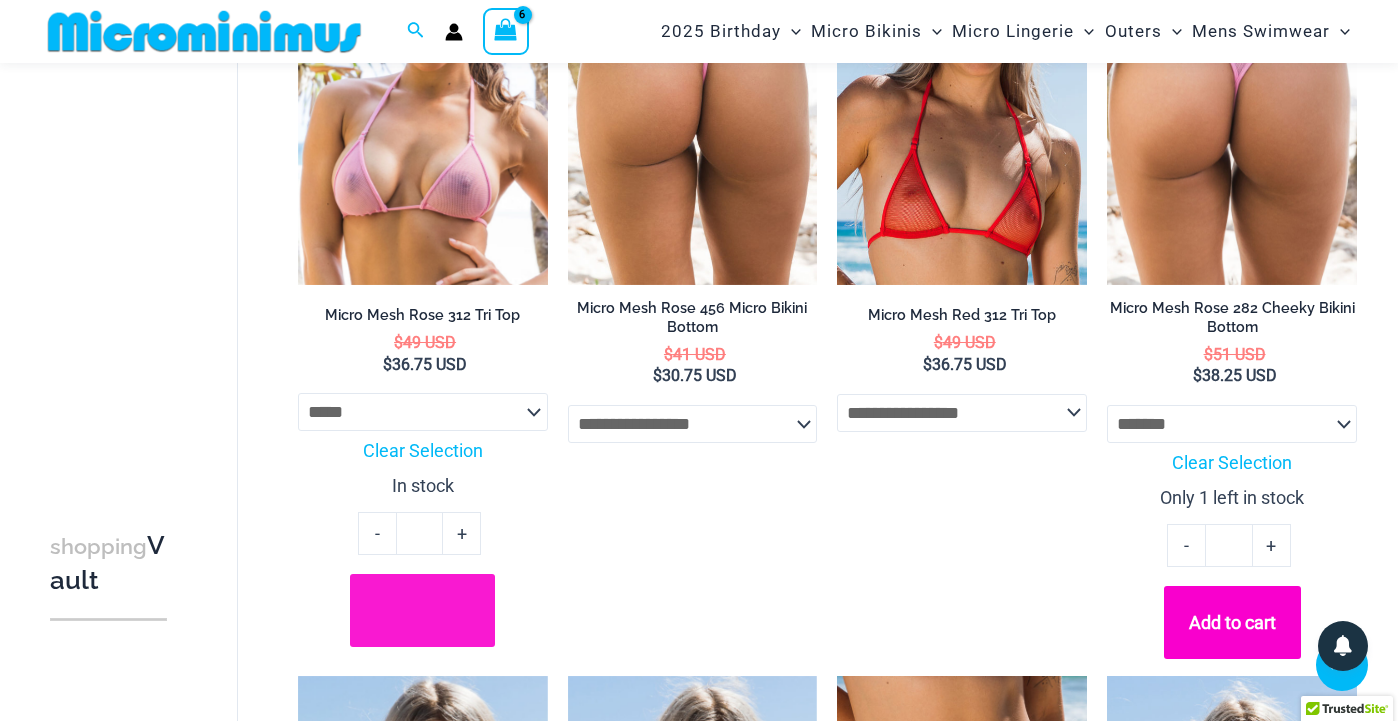 click on "2" at bounding box center (428, 4317) 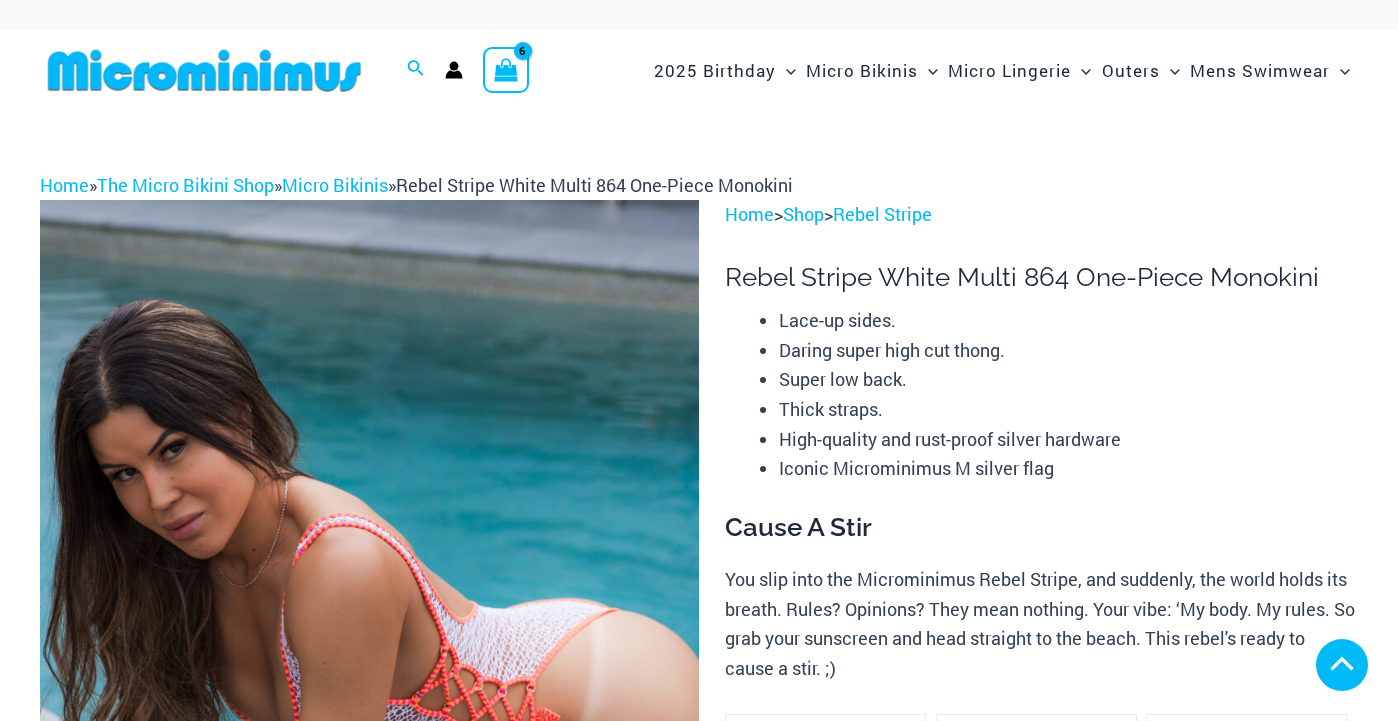 click on "x-large" 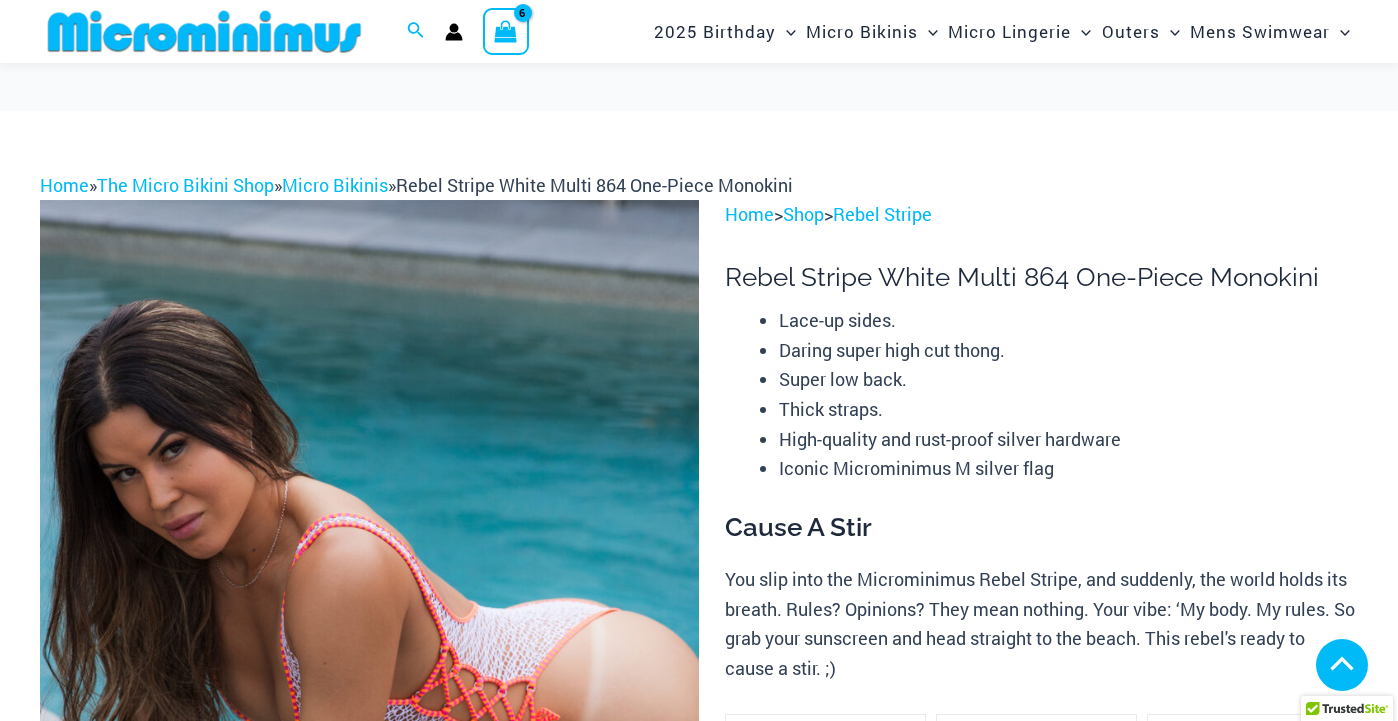 click on "x-large" 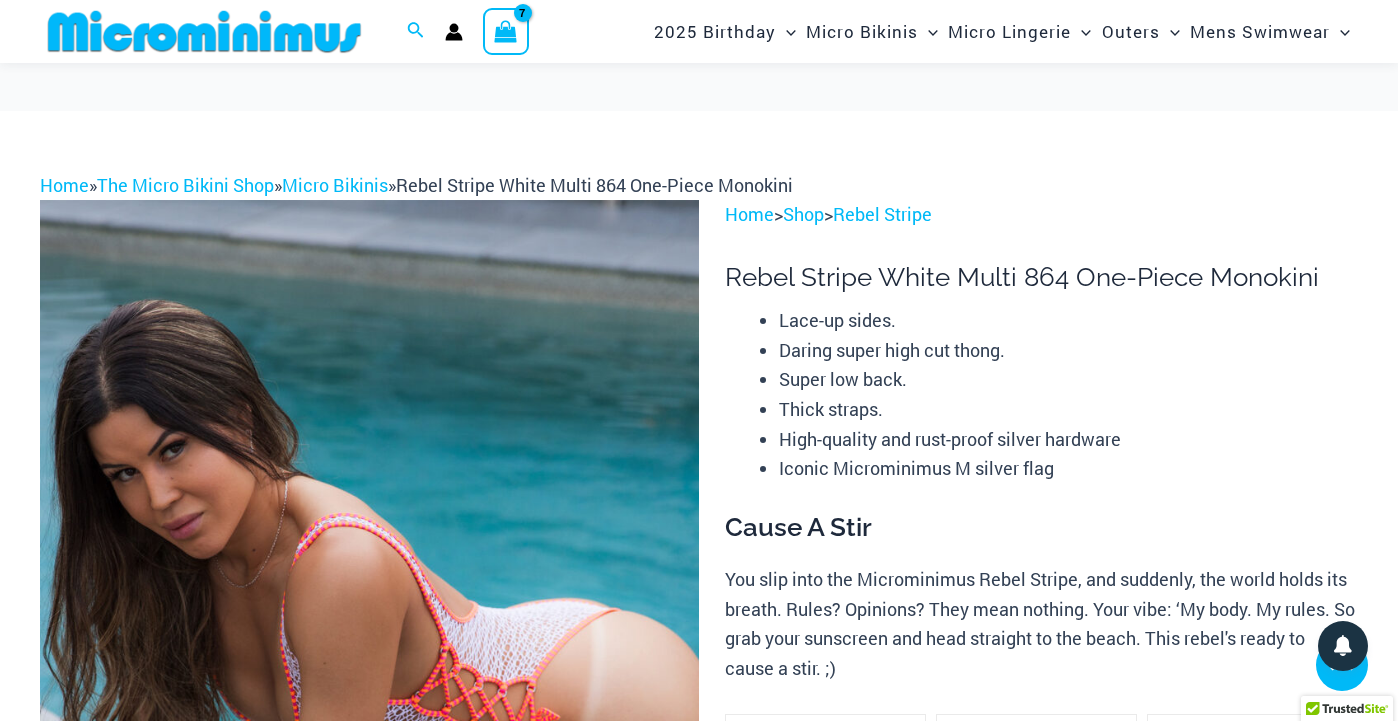 scroll, scrollTop: 719, scrollLeft: 0, axis: vertical 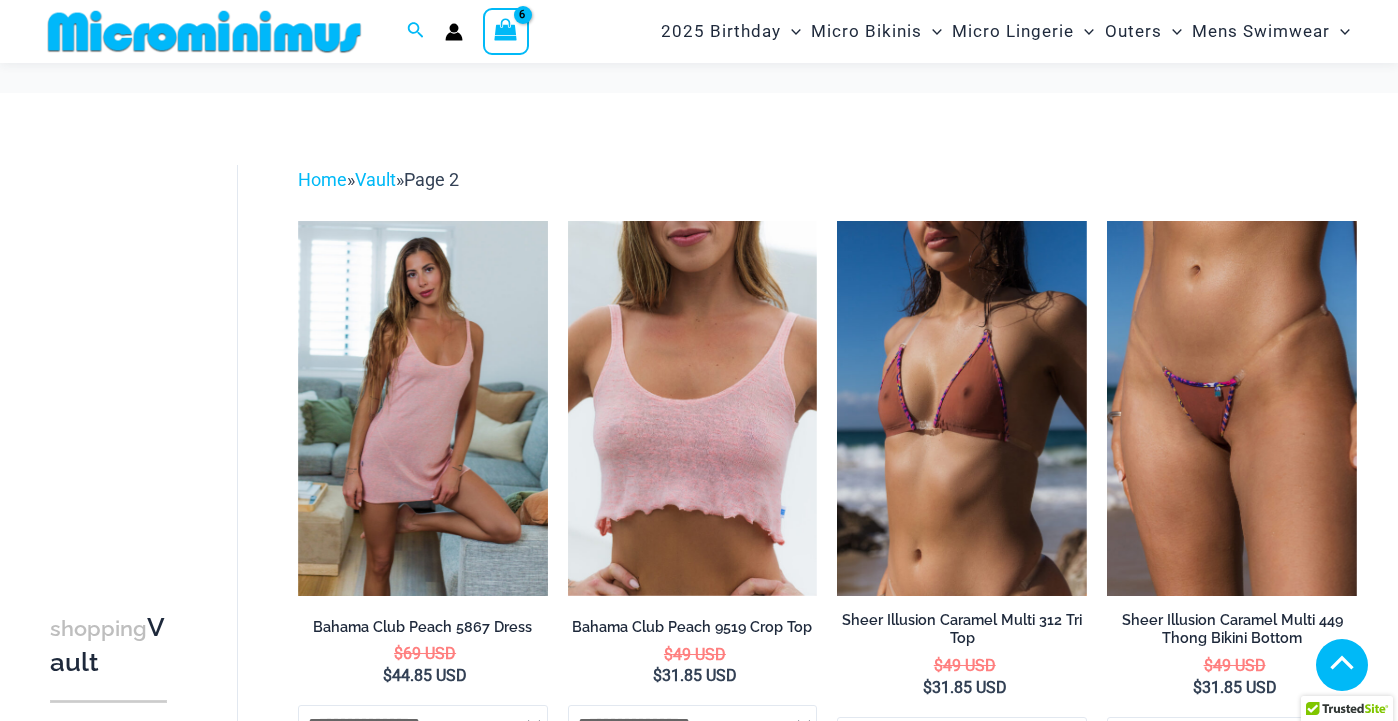 click on "**********" 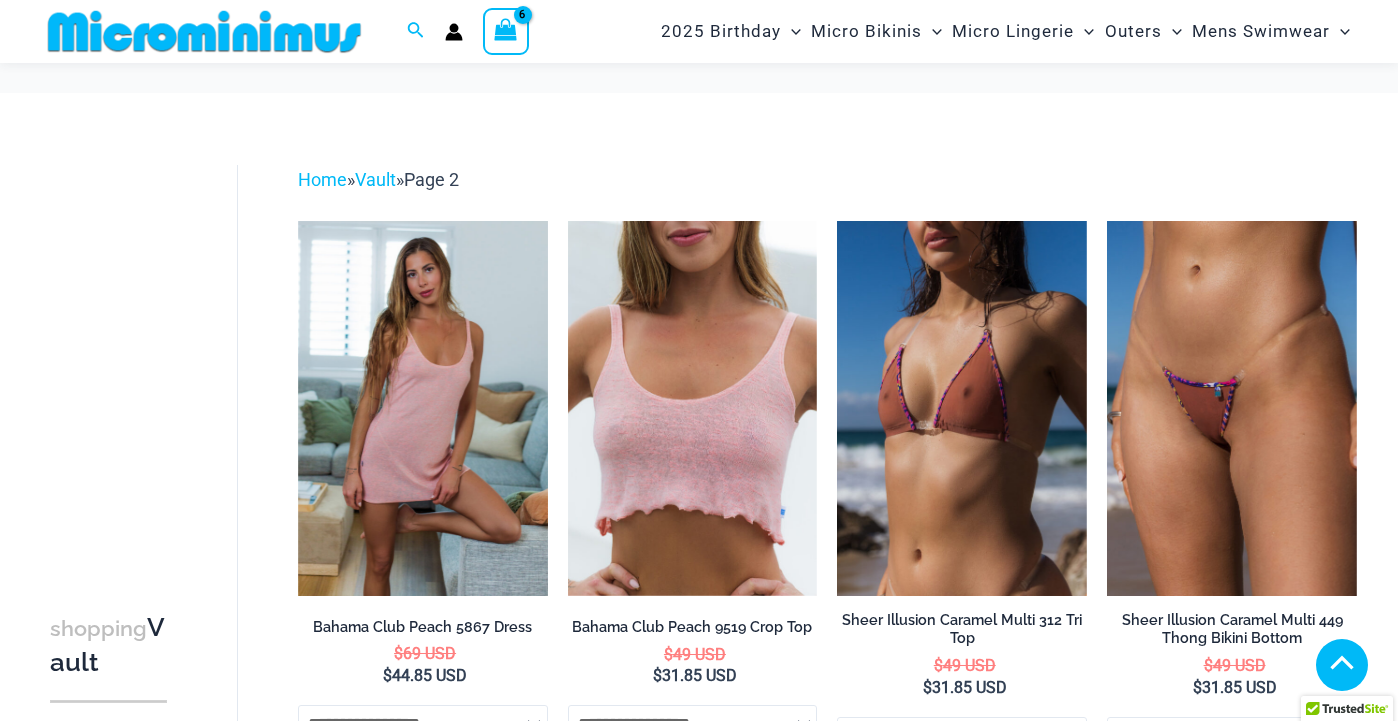 drag, startPoint x: 742, startPoint y: 287, endPoint x: 797, endPoint y: 152, distance: 145.7738 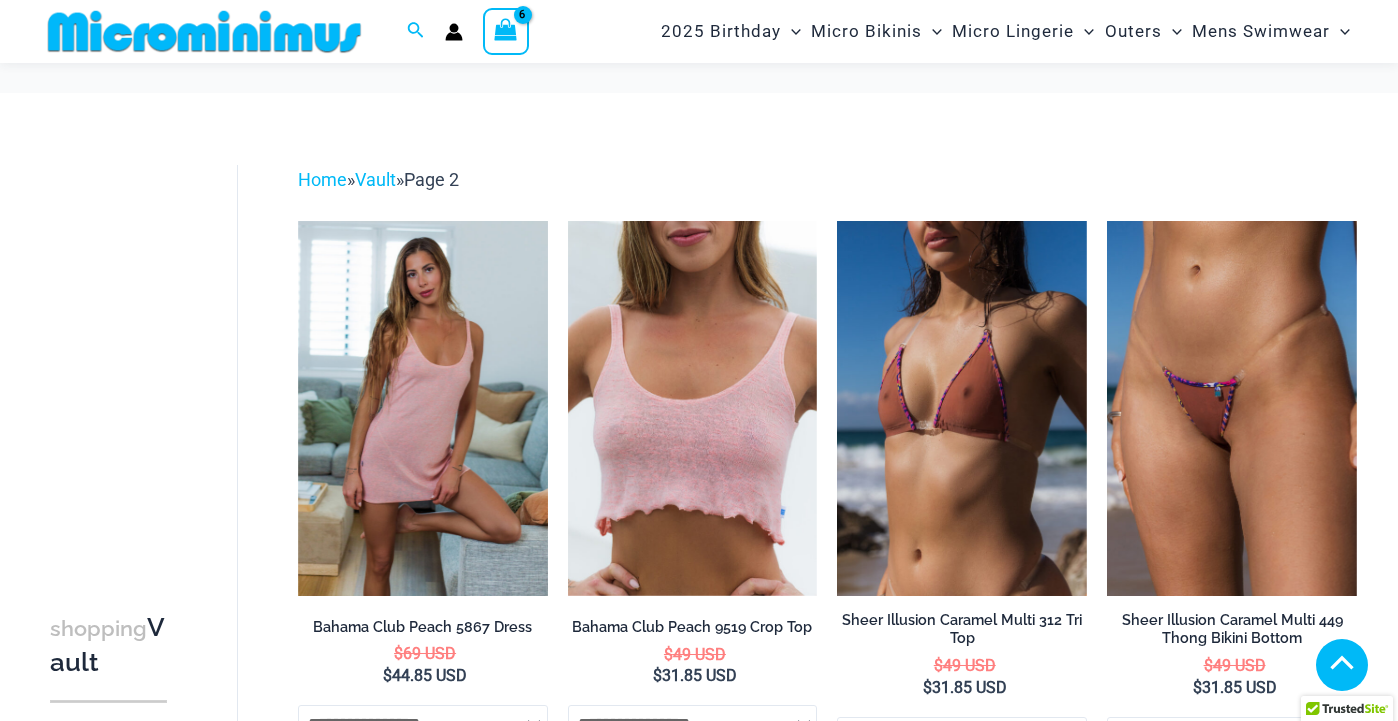 click on "Minus Quantity -
Laguna Mint/Purple 317 Tri Top quantity
*
Plus Quantity +" 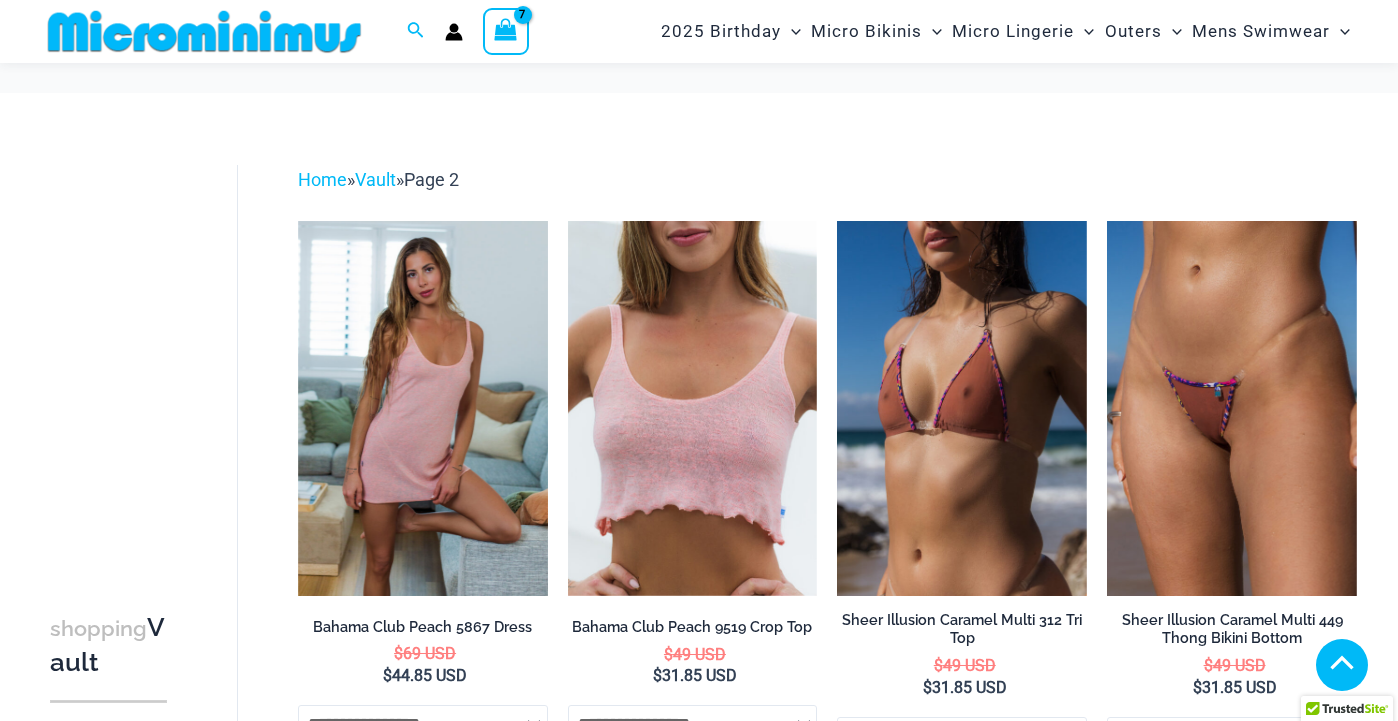 click on "**********" 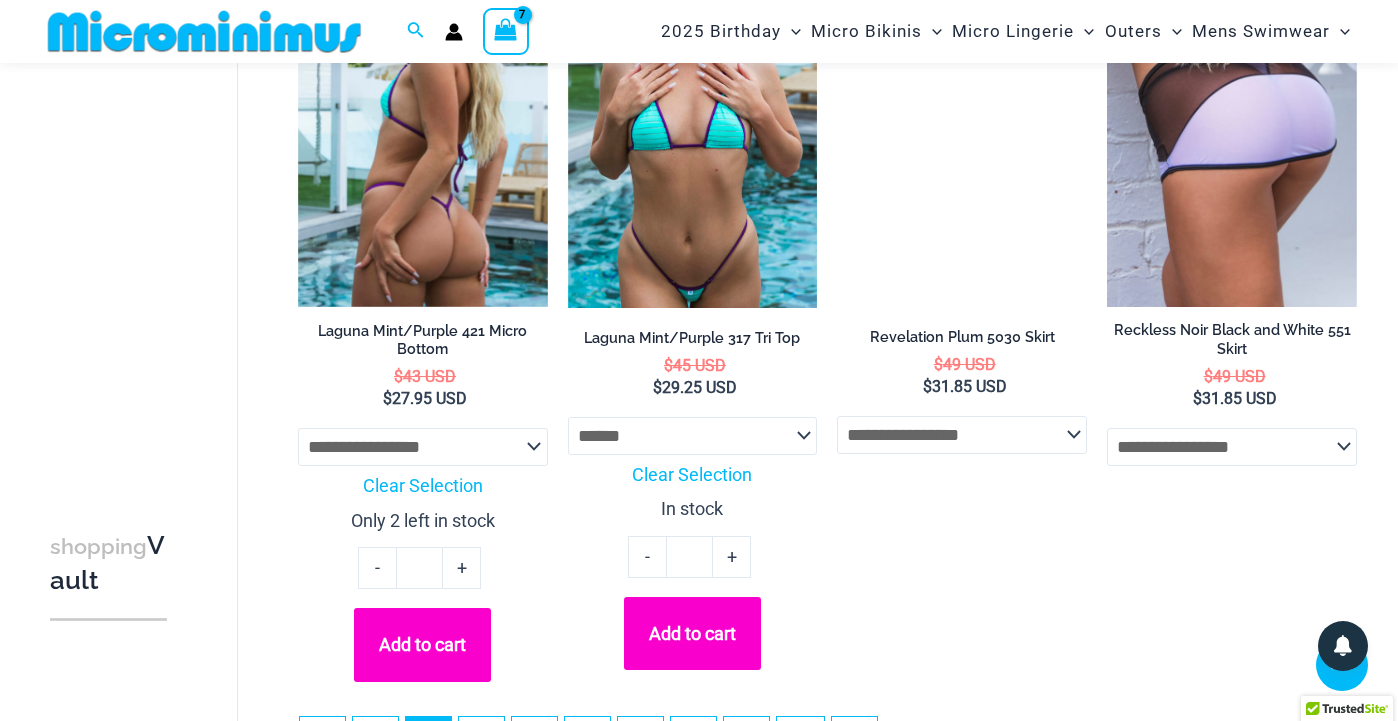 scroll, scrollTop: 4634, scrollLeft: 0, axis: vertical 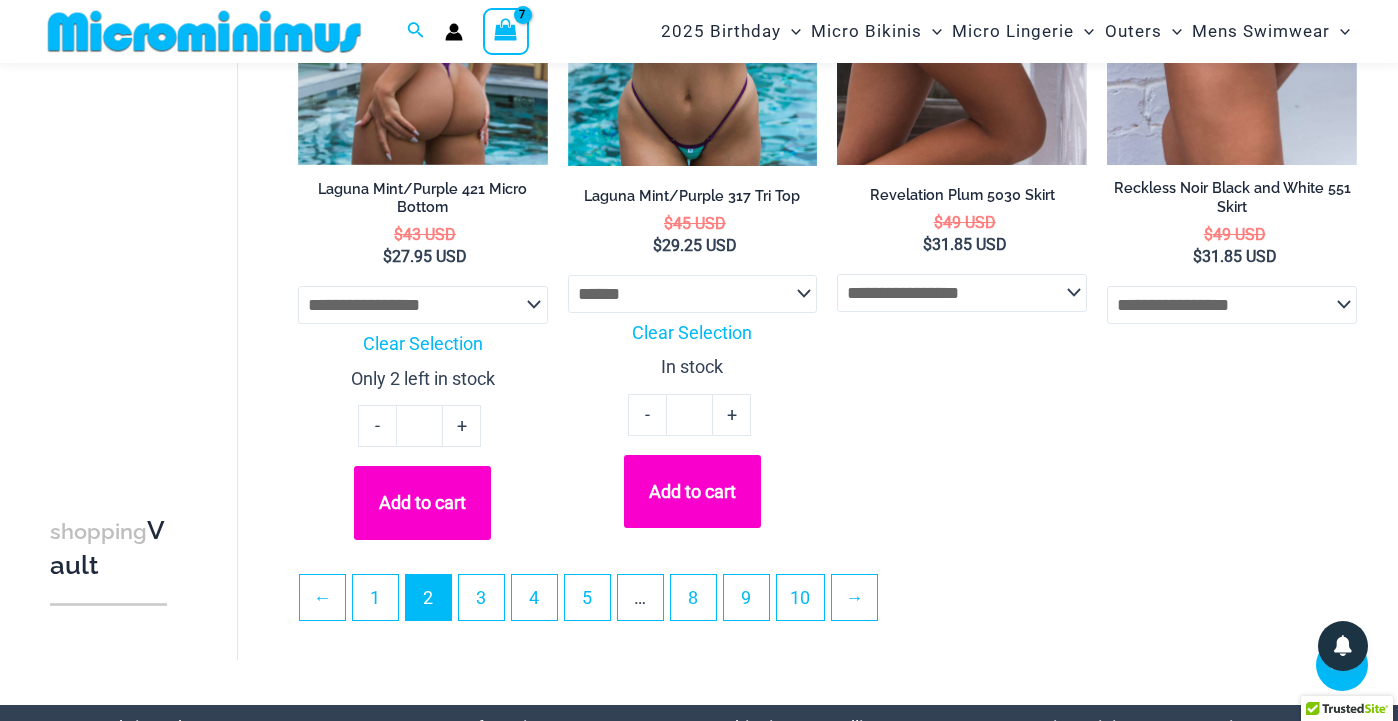 click on "Add to cart" 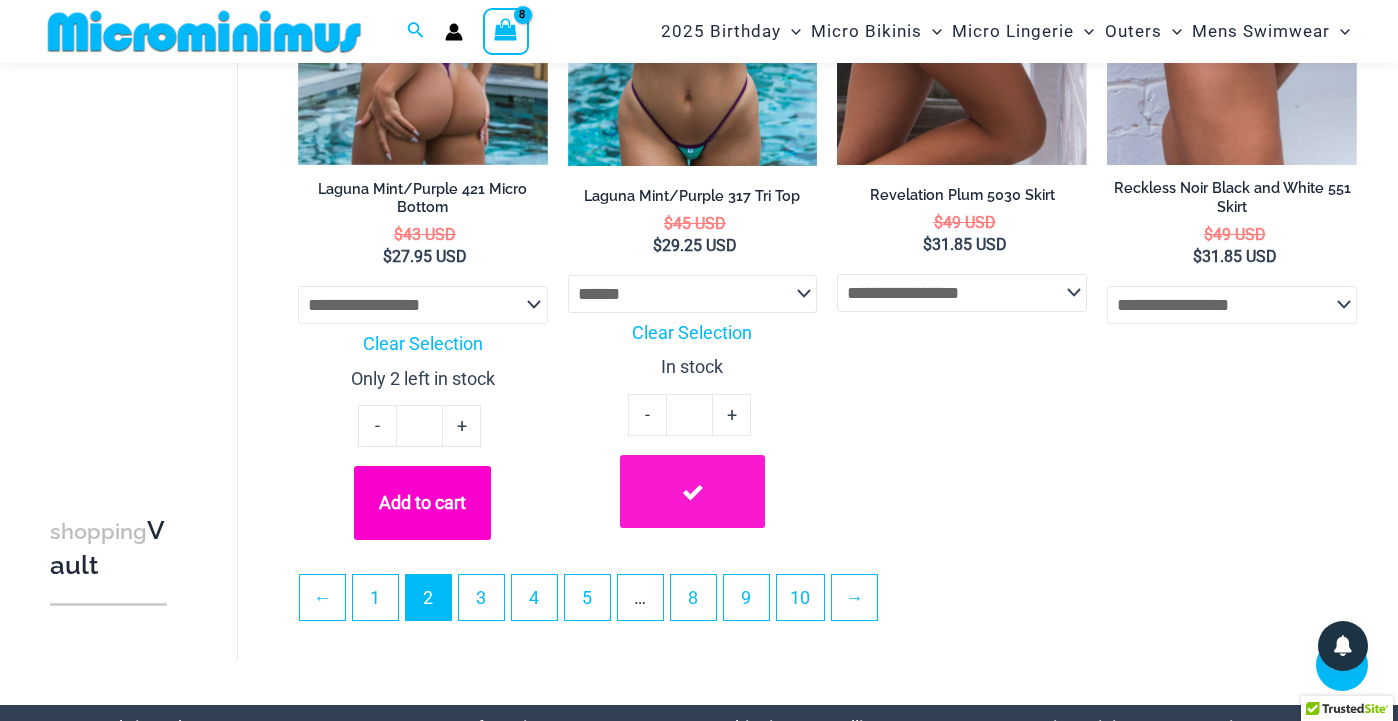 click on "Add to cart" 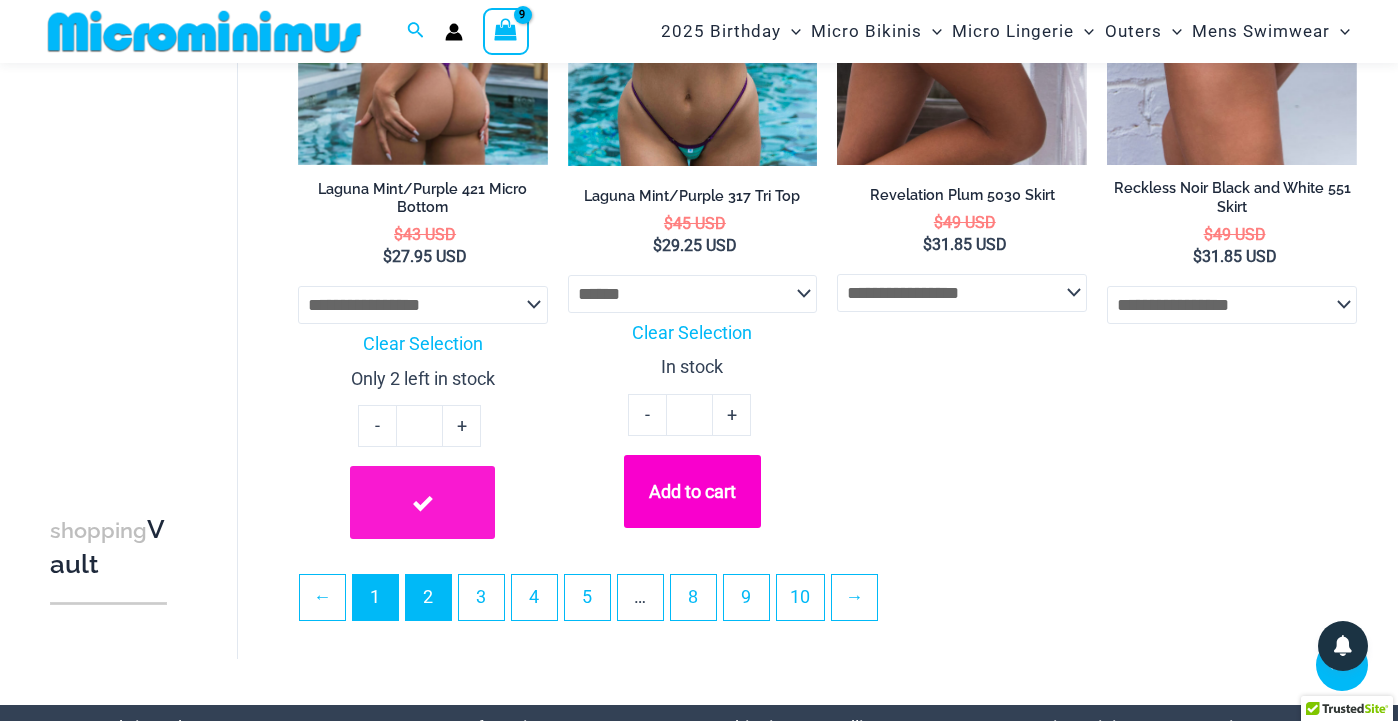 click on "1" at bounding box center [375, 597] 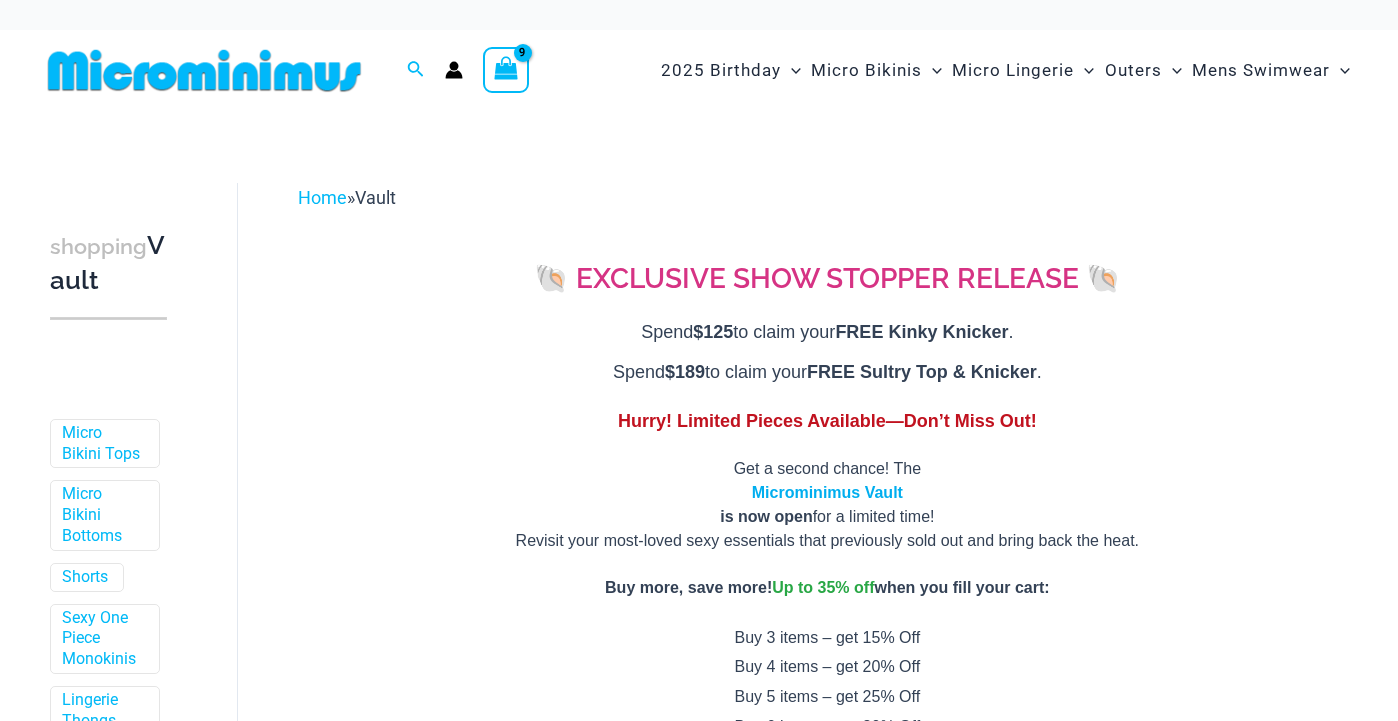 scroll, scrollTop: 3575, scrollLeft: 0, axis: vertical 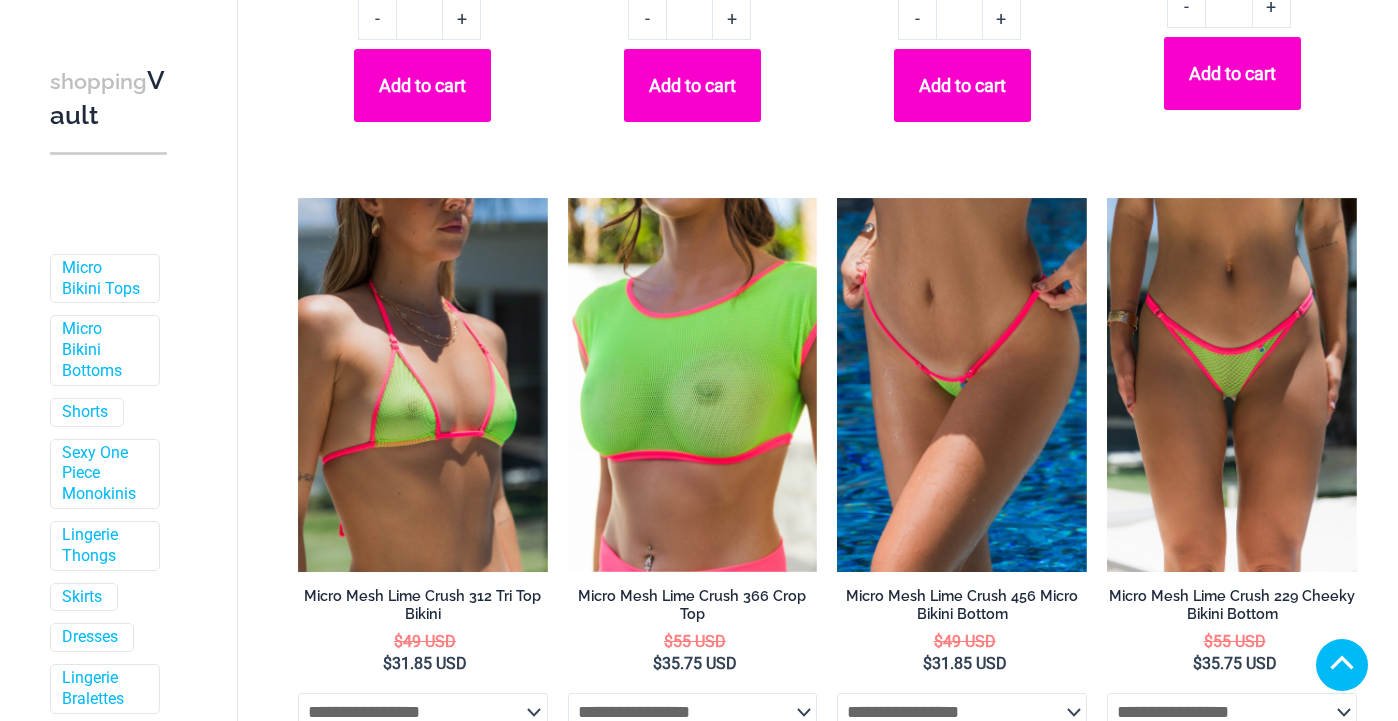 click on "**********" 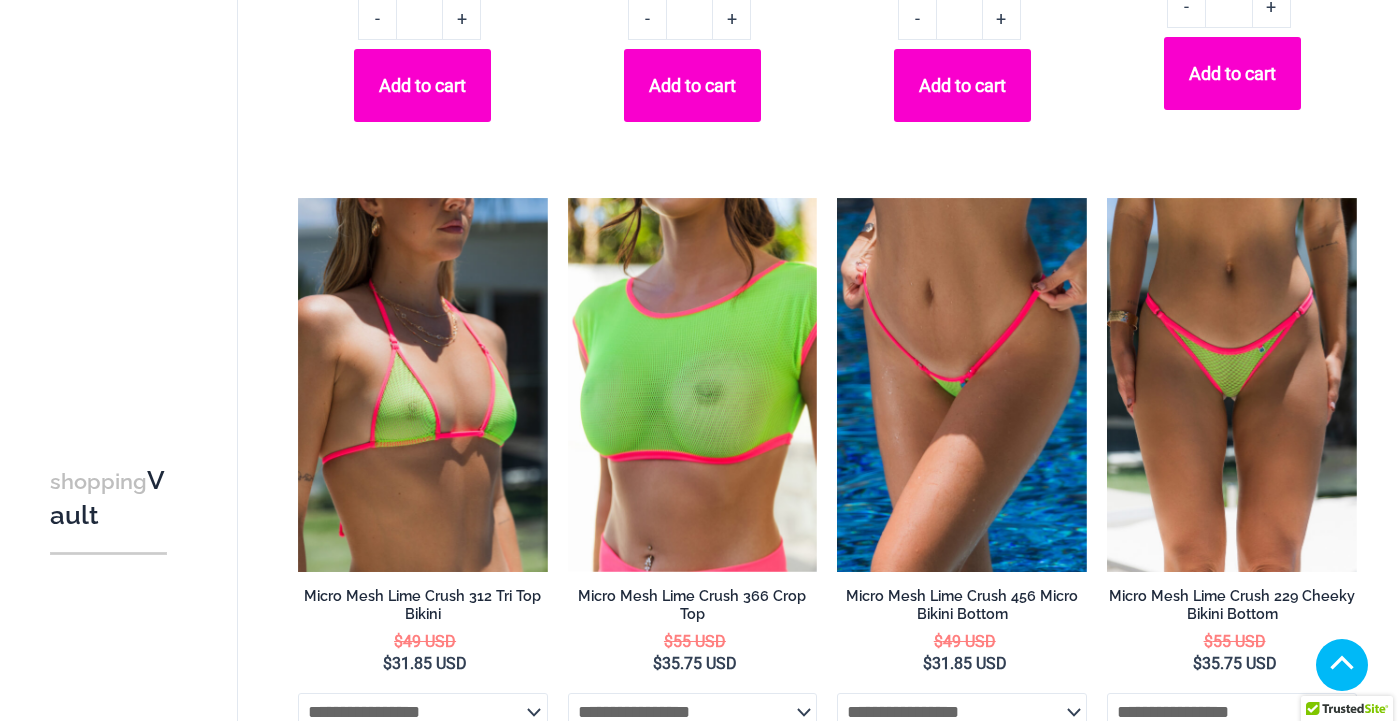 scroll, scrollTop: 5945, scrollLeft: 0, axis: vertical 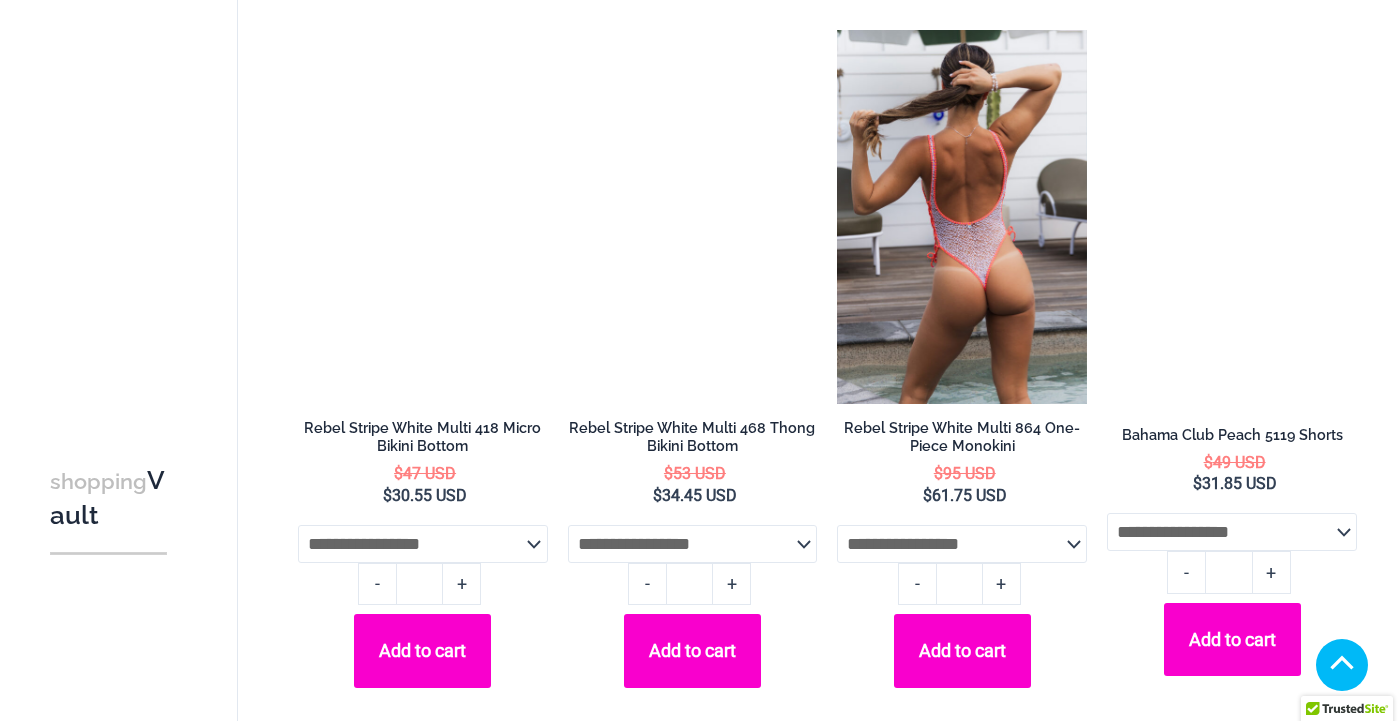 select on "*******" 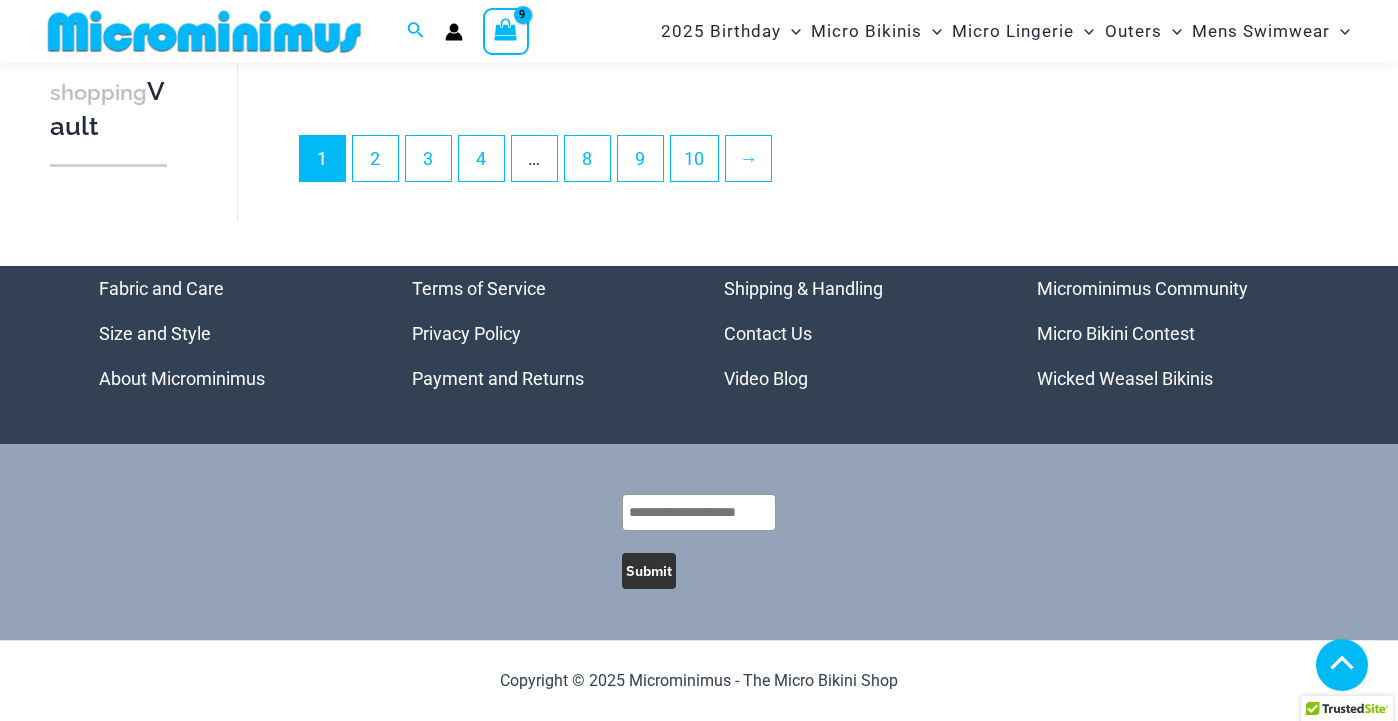 select 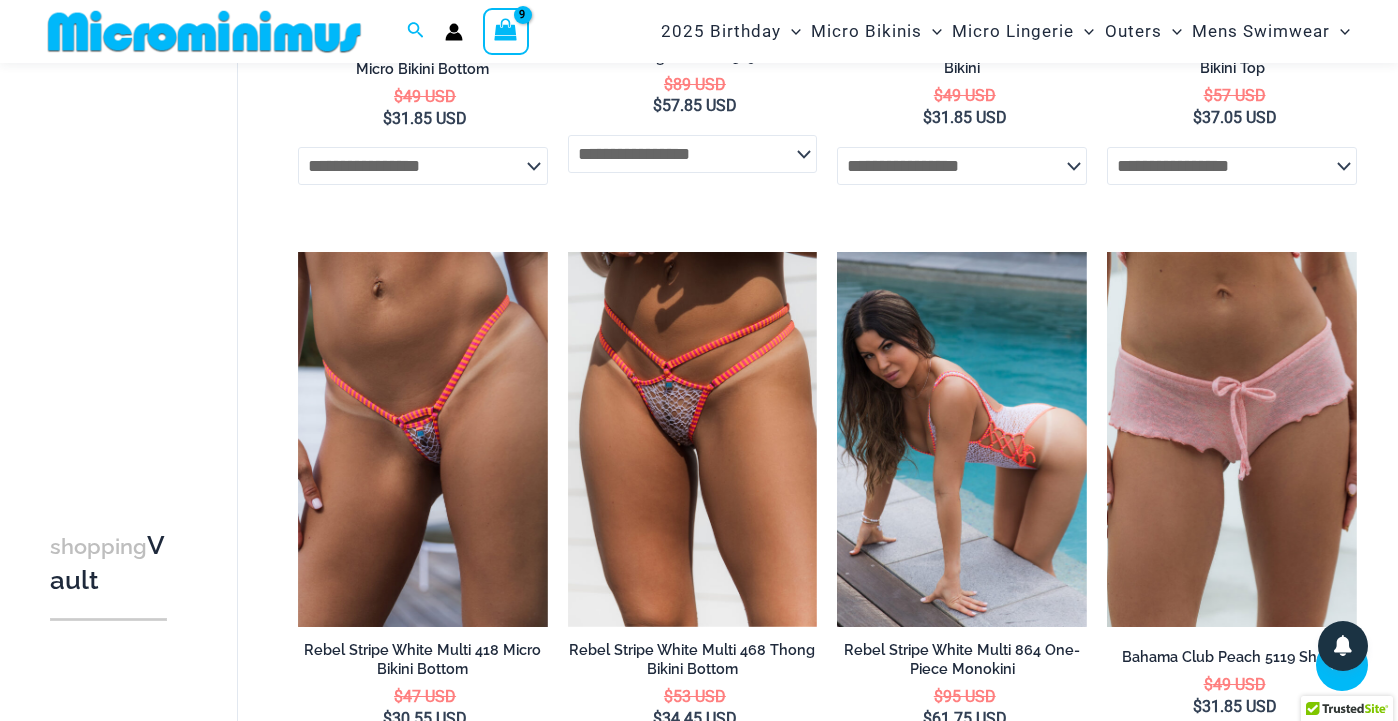 scroll, scrollTop: 4890, scrollLeft: 0, axis: vertical 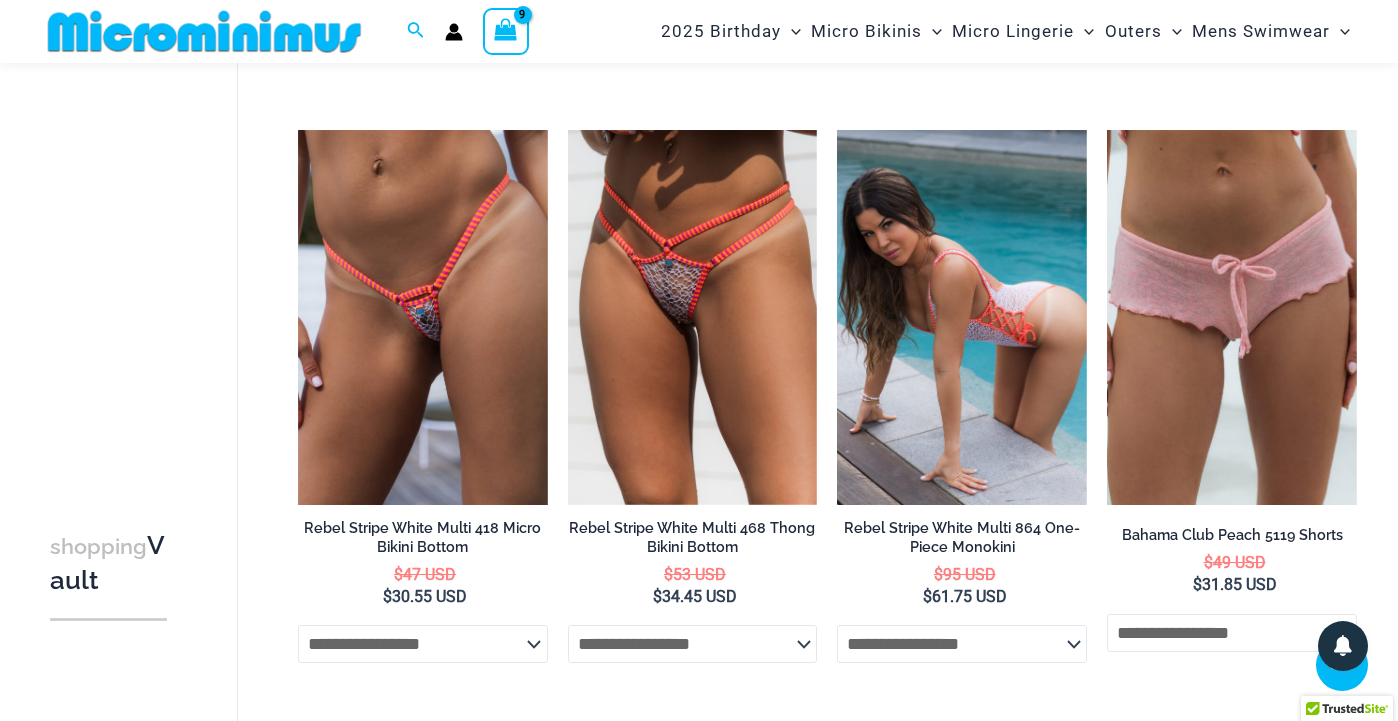 click 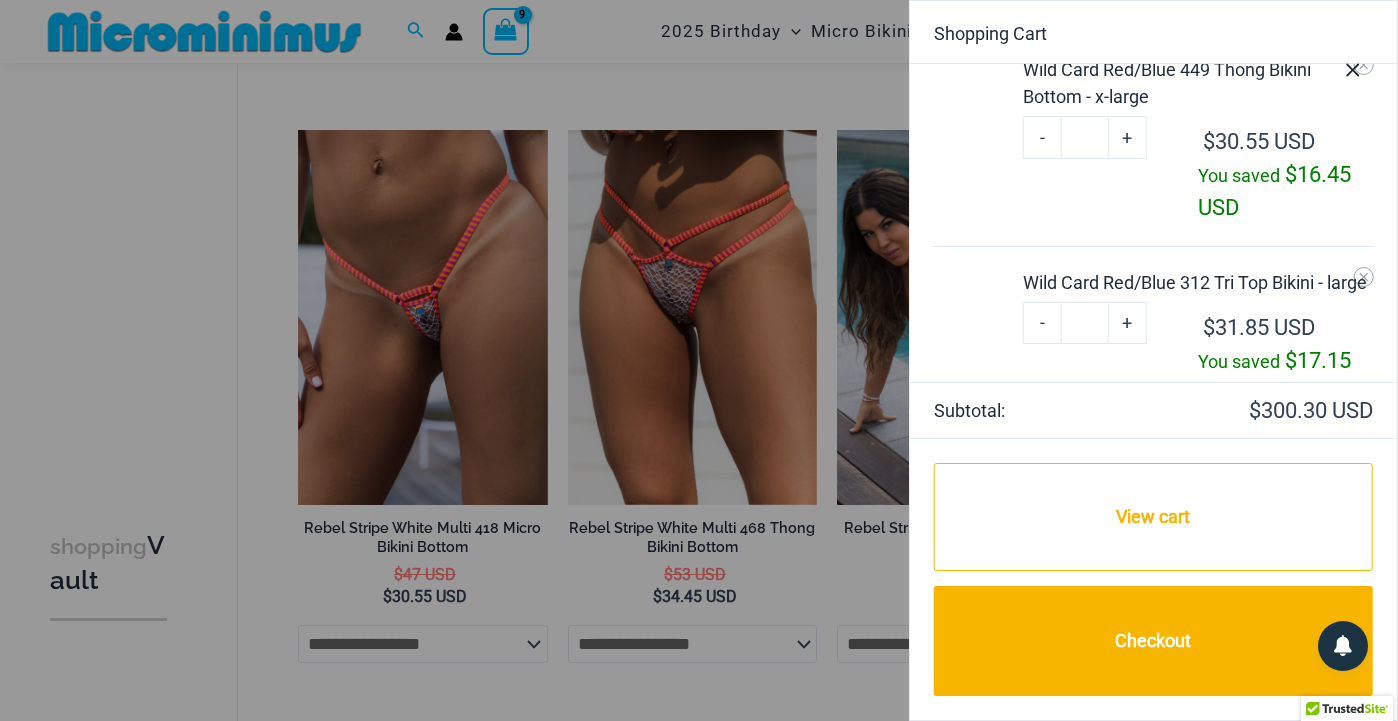 scroll, scrollTop: 577, scrollLeft: 0, axis: vertical 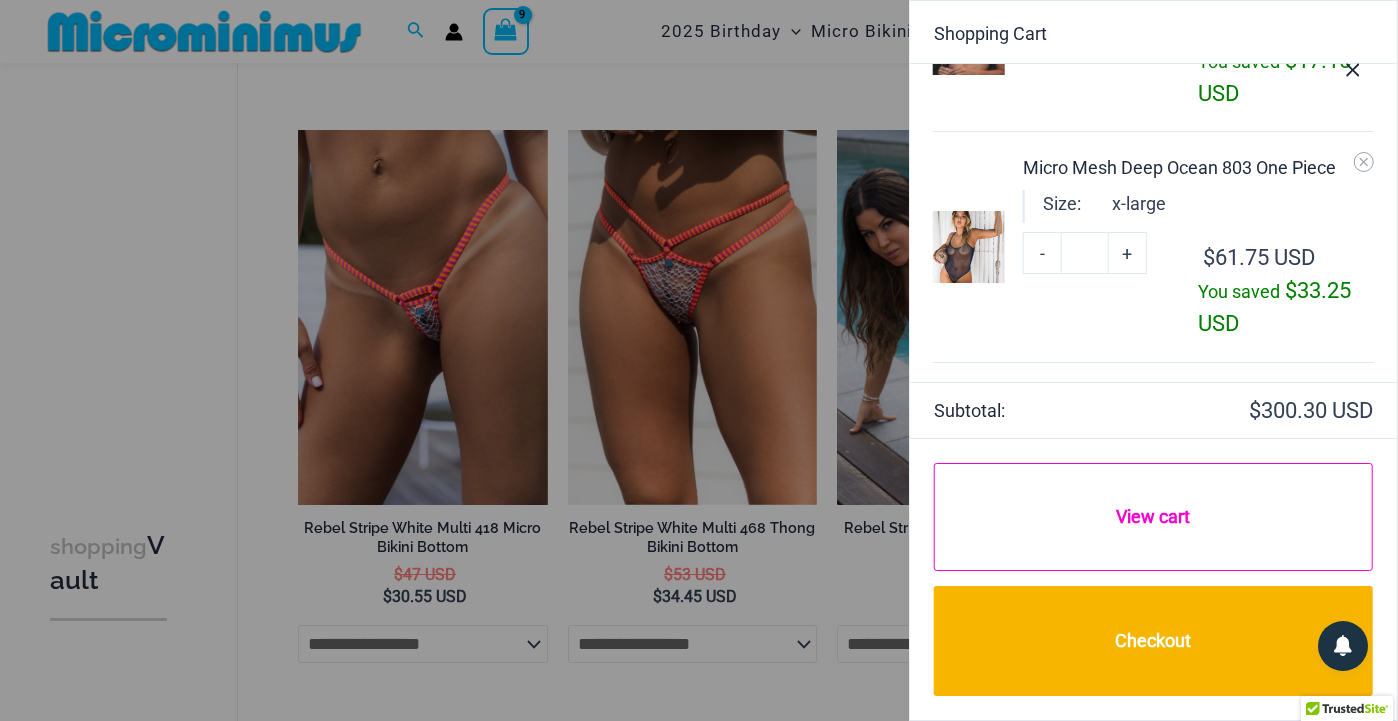 click on "View cart" at bounding box center [1153, 517] 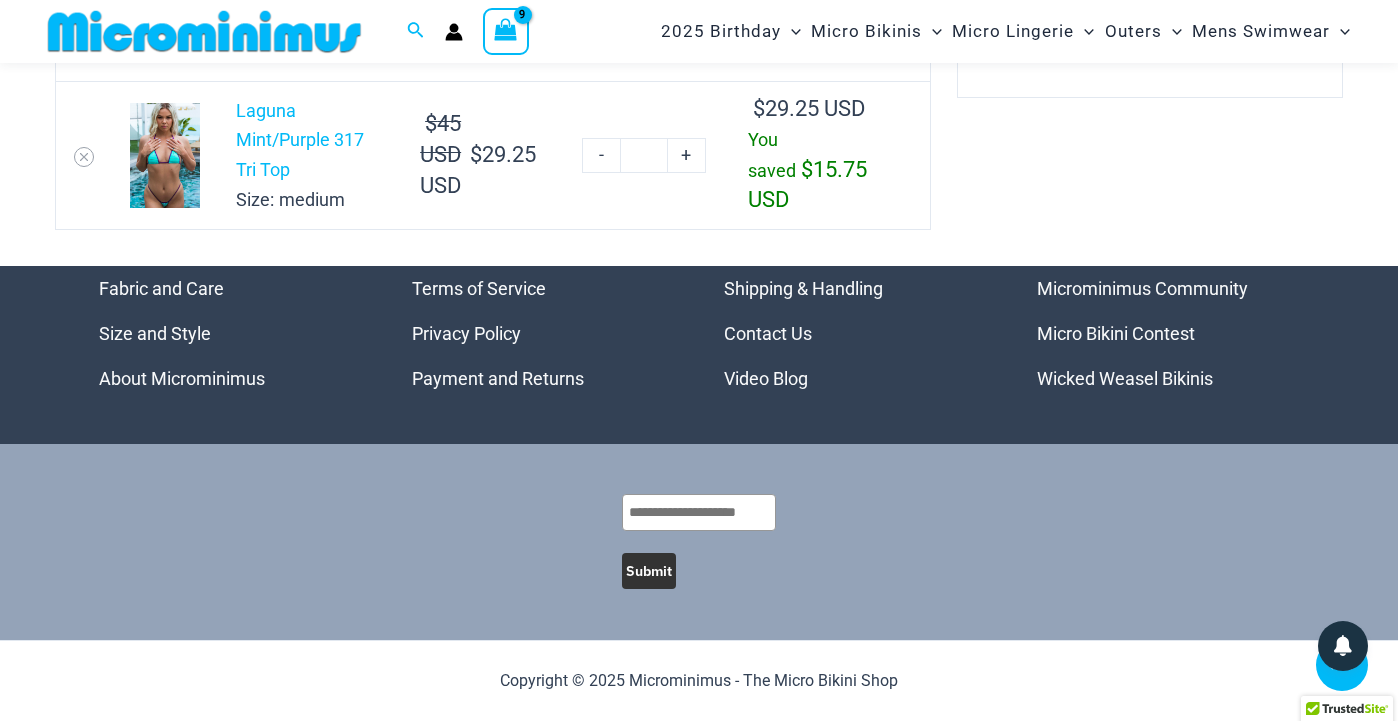 scroll, scrollTop: 1500, scrollLeft: 0, axis: vertical 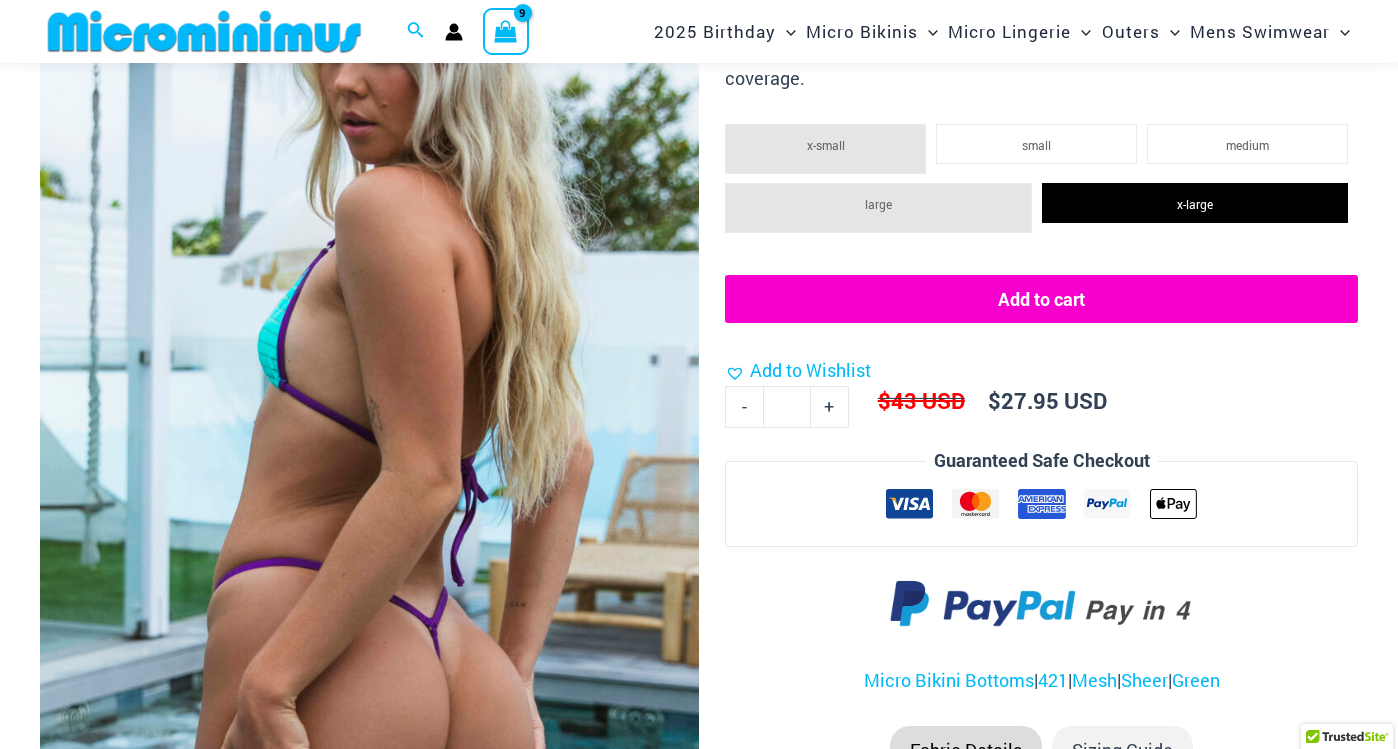 select 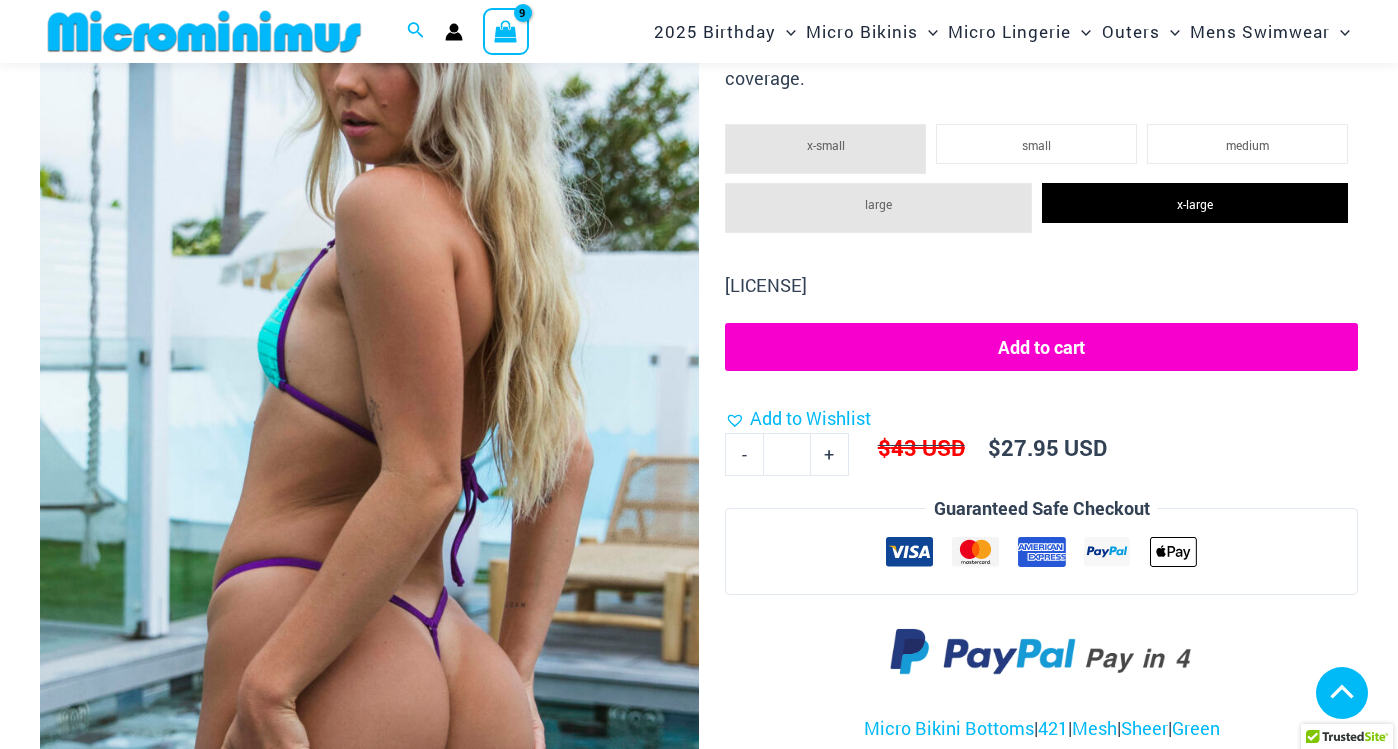 click 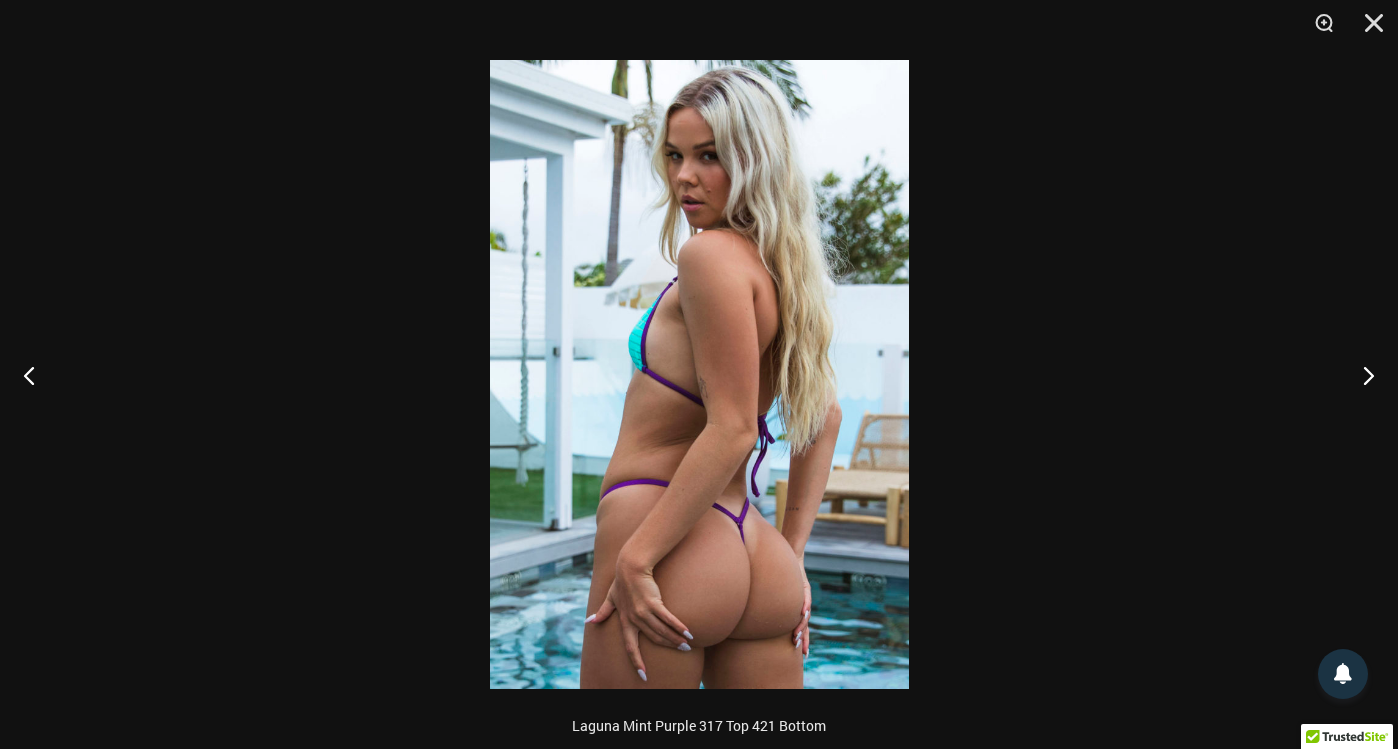 scroll, scrollTop: 0, scrollLeft: 0, axis: both 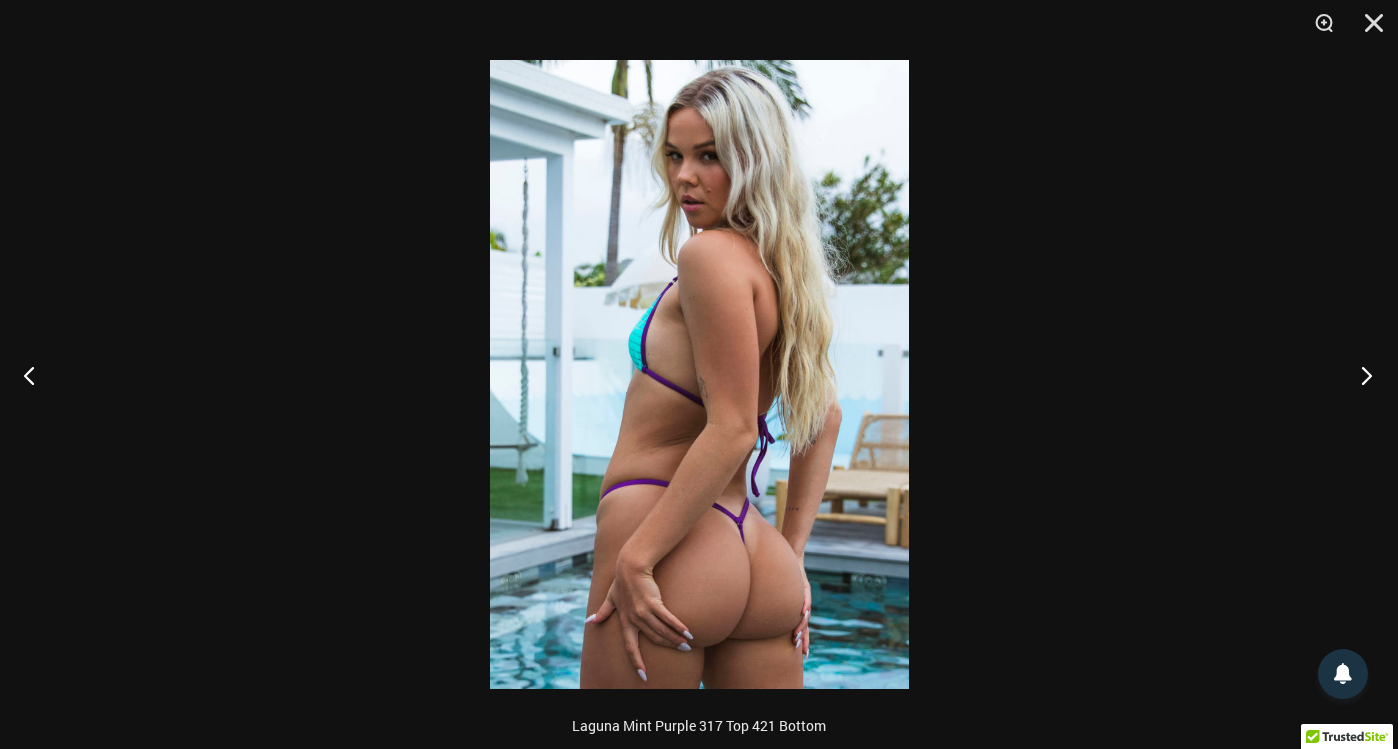 click at bounding box center (1360, 375) 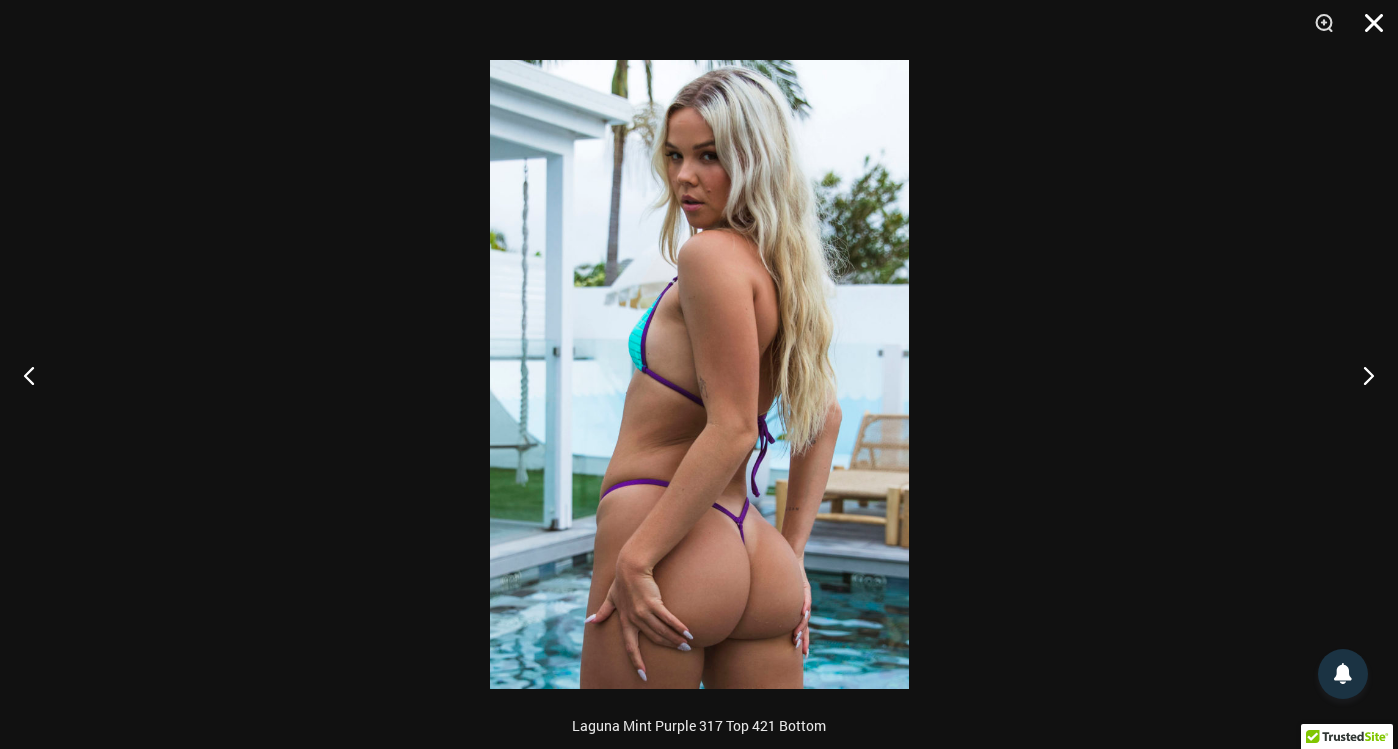 click at bounding box center [1367, 30] 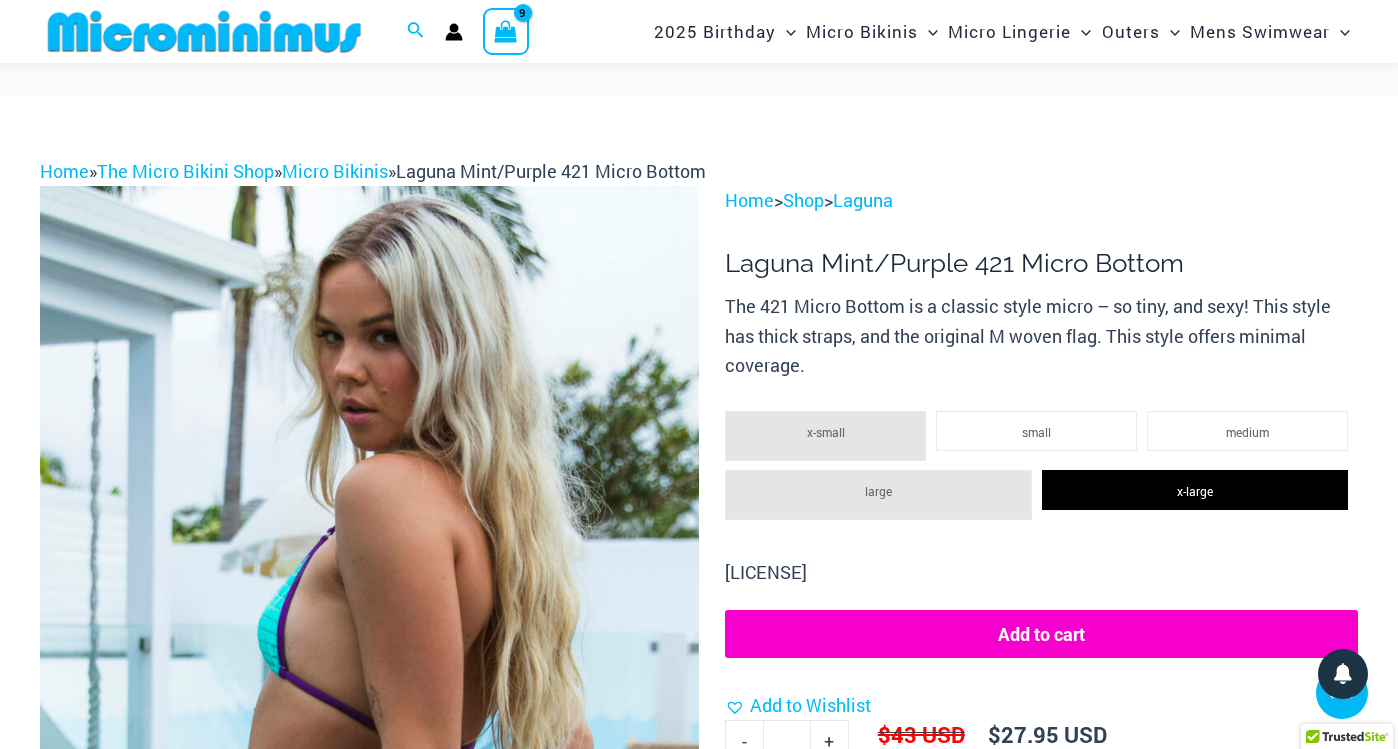 scroll, scrollTop: 1157, scrollLeft: 0, axis: vertical 